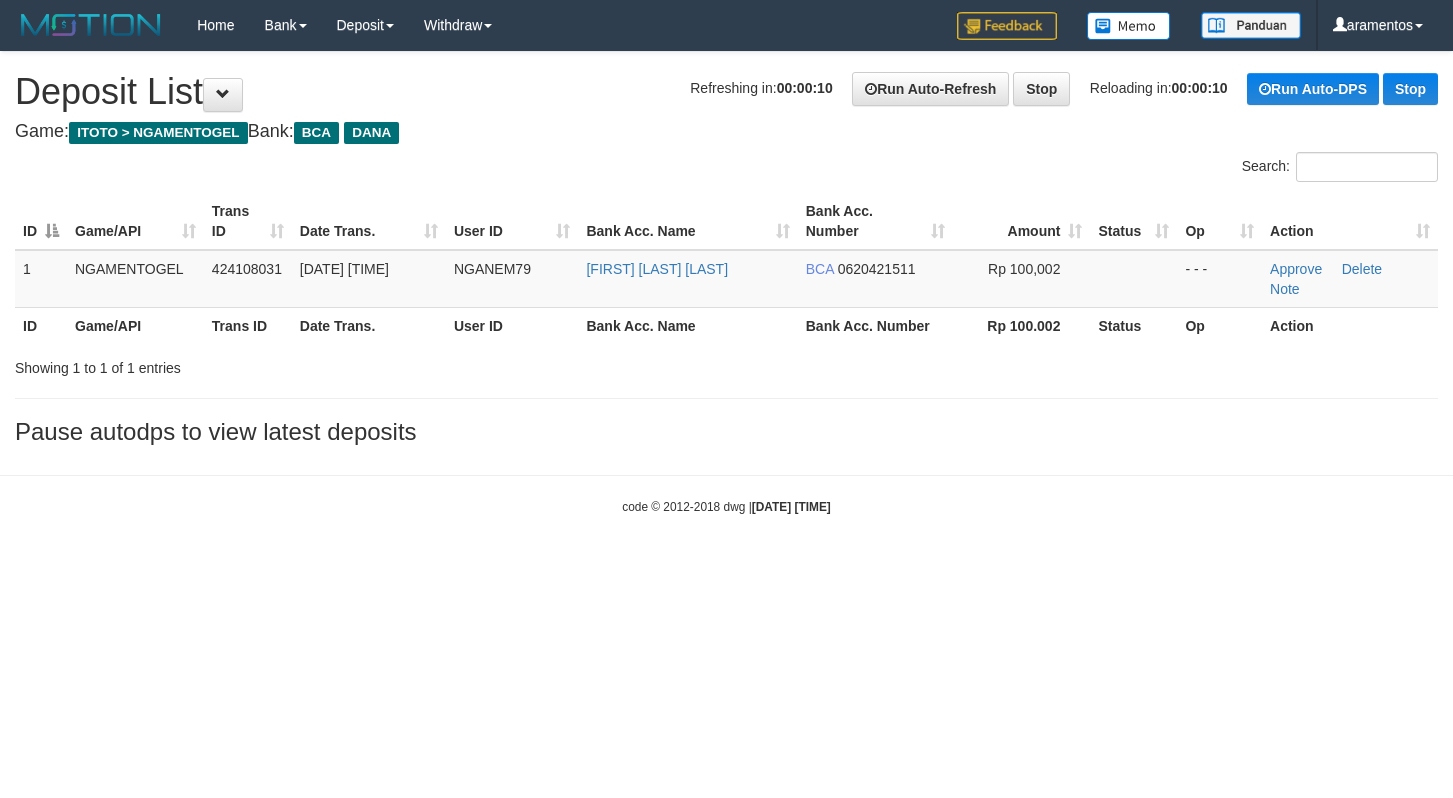 scroll, scrollTop: 0, scrollLeft: 0, axis: both 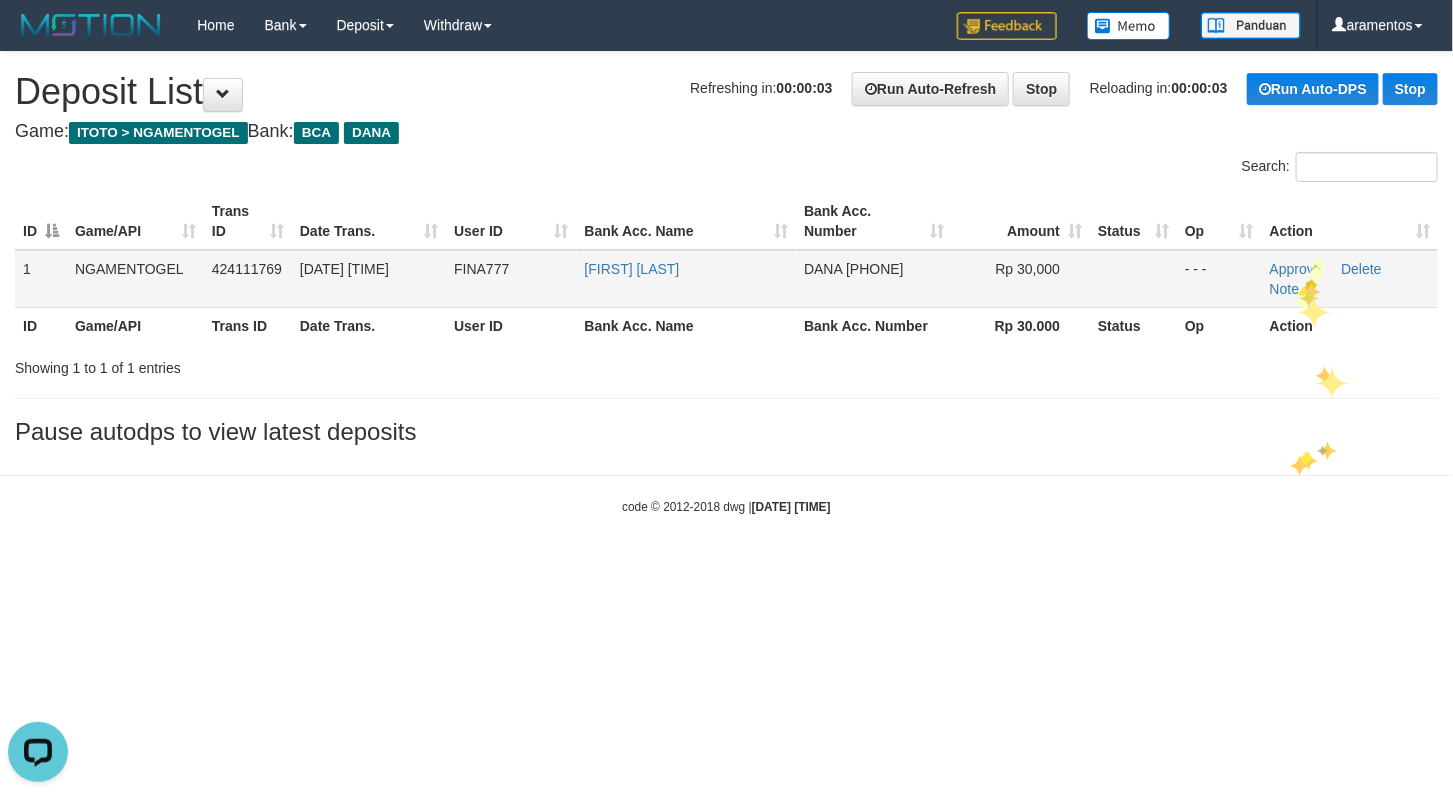 click on "Approve
Delete
Note" at bounding box center (1350, 279) 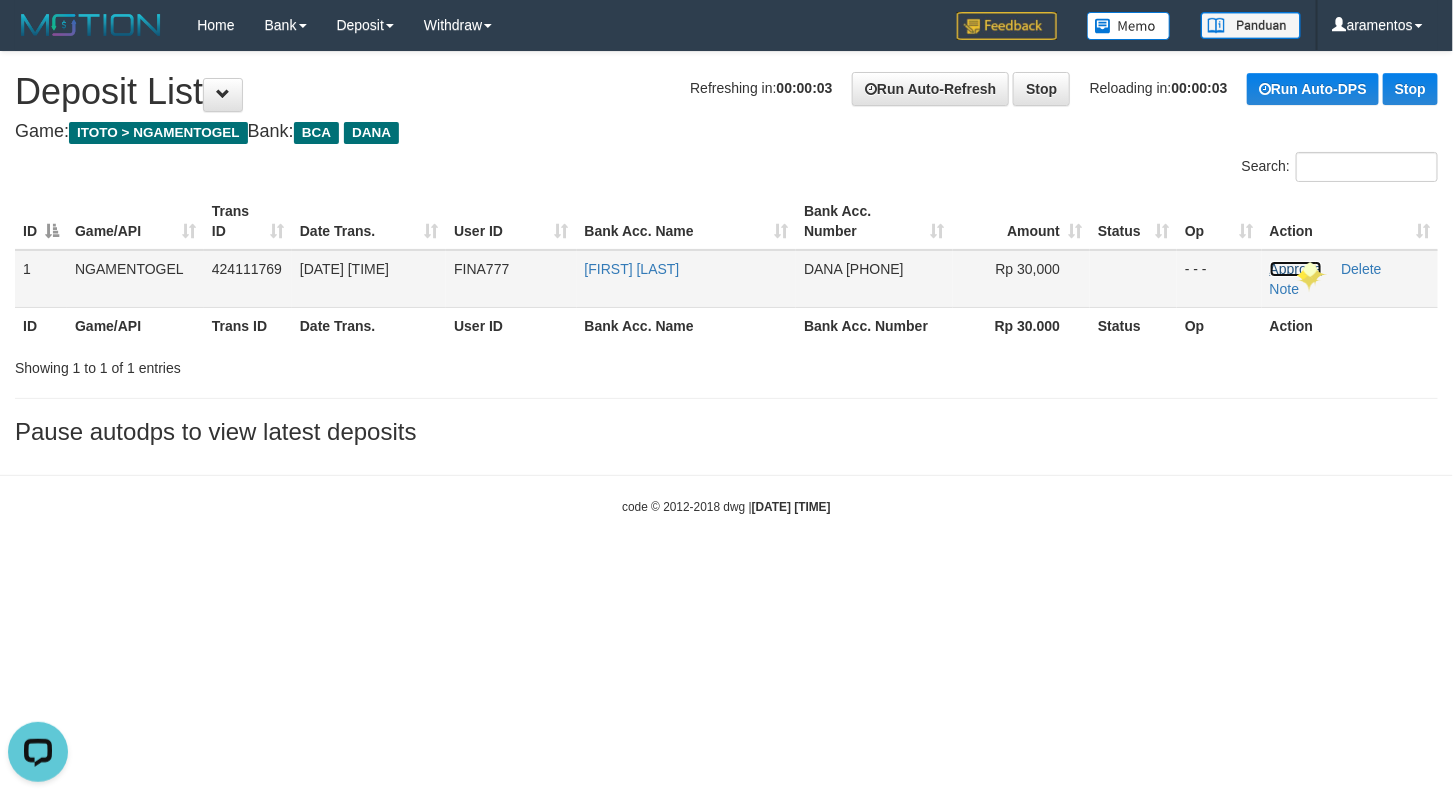click on "Approve" at bounding box center (1296, 269) 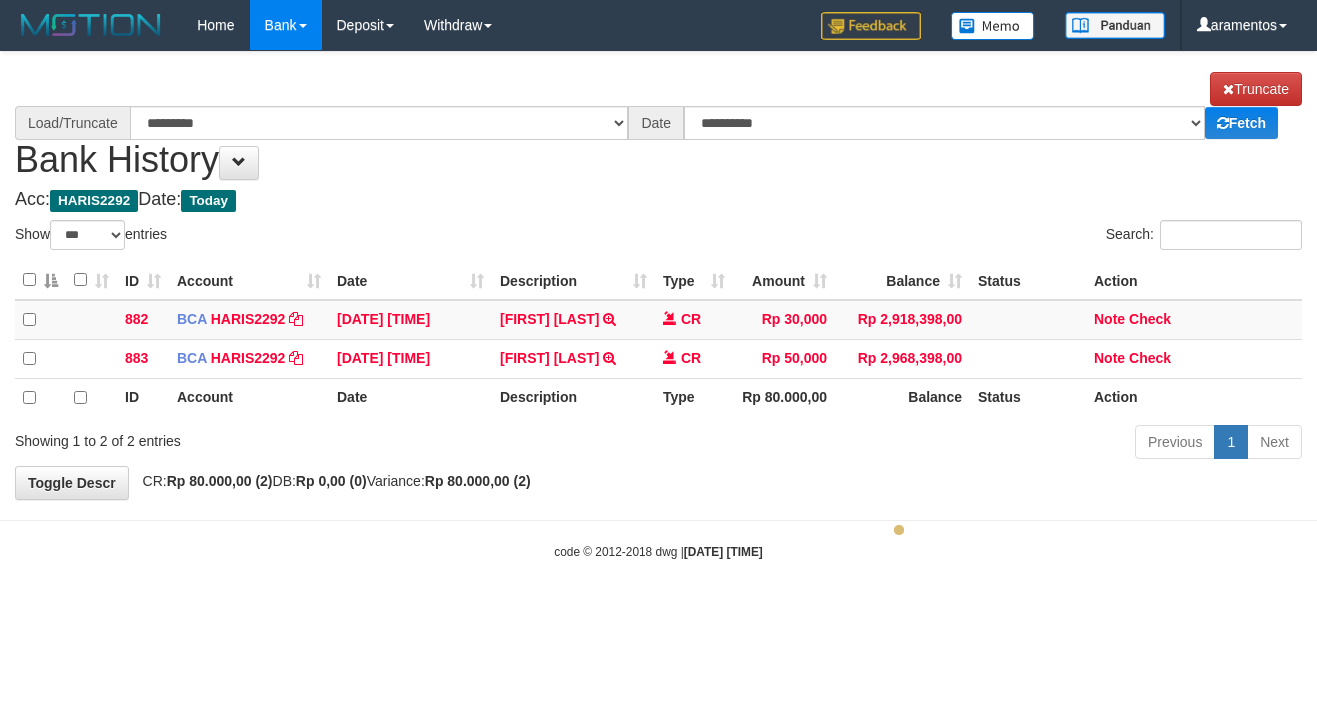 select on "***" 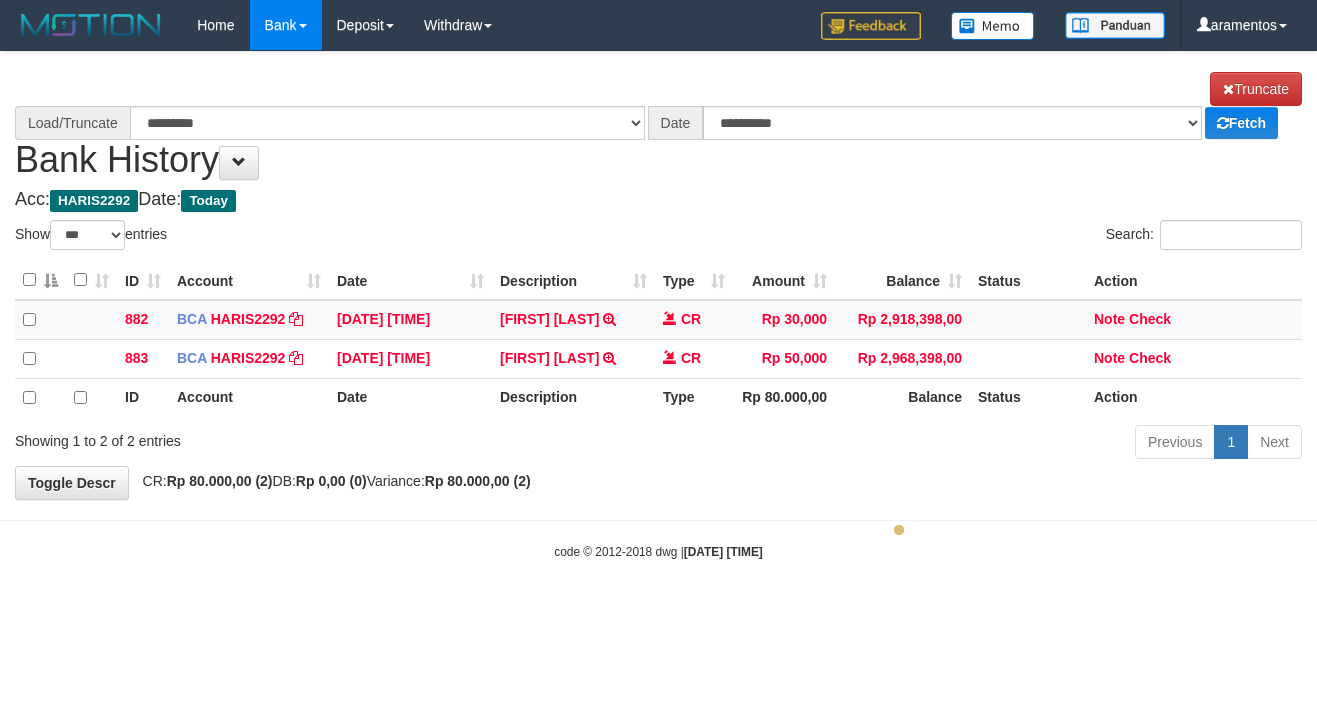 scroll, scrollTop: 0, scrollLeft: 0, axis: both 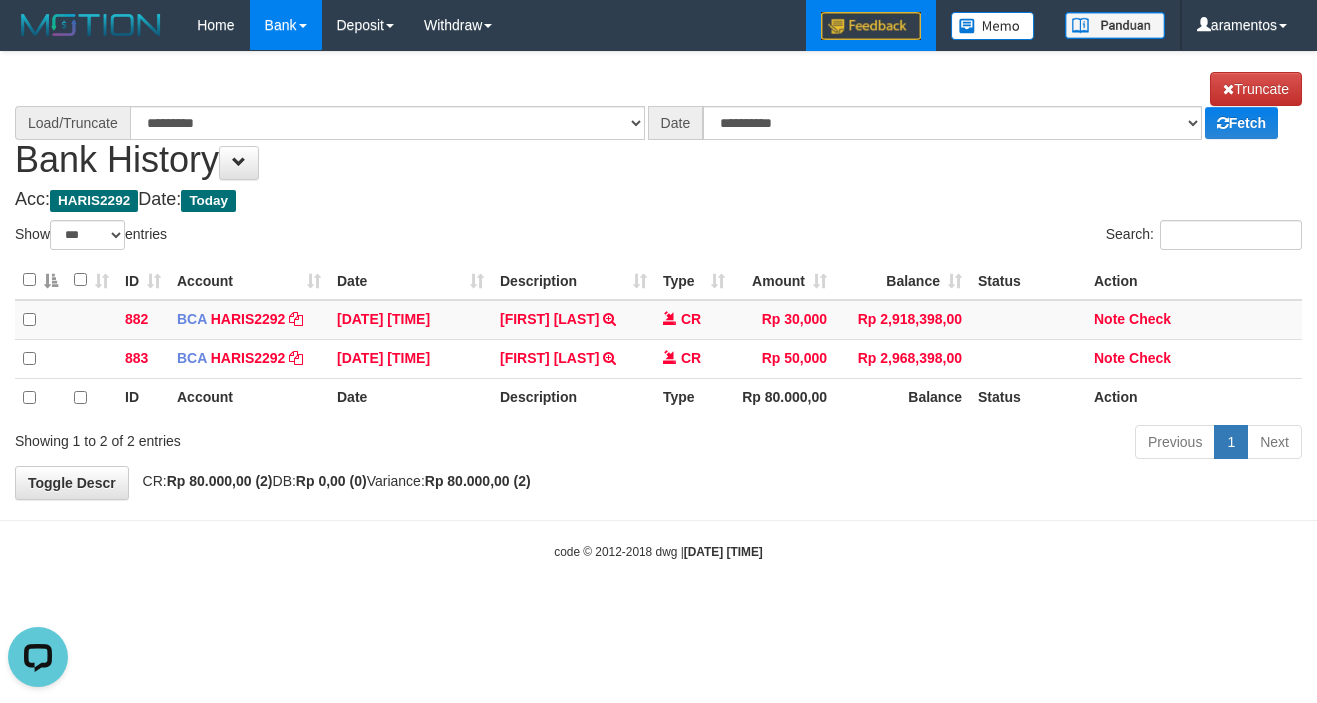 select on "****" 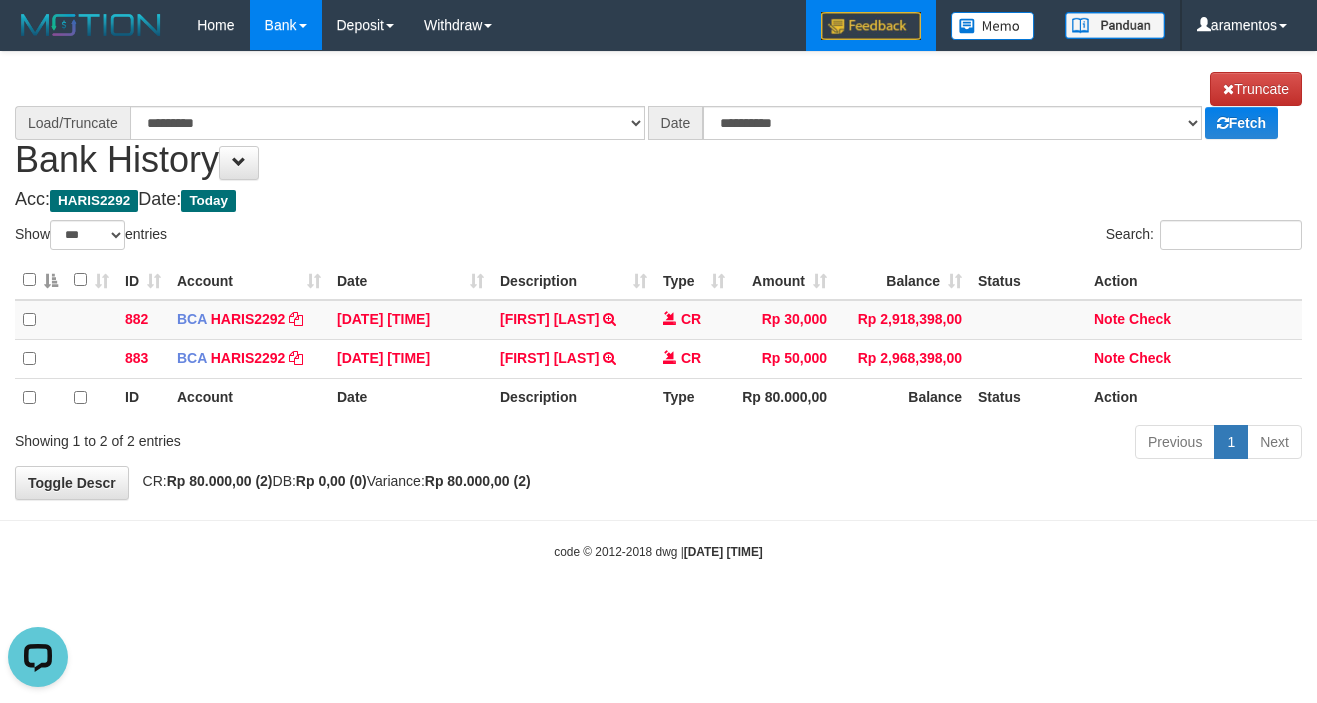 scroll, scrollTop: 0, scrollLeft: 0, axis: both 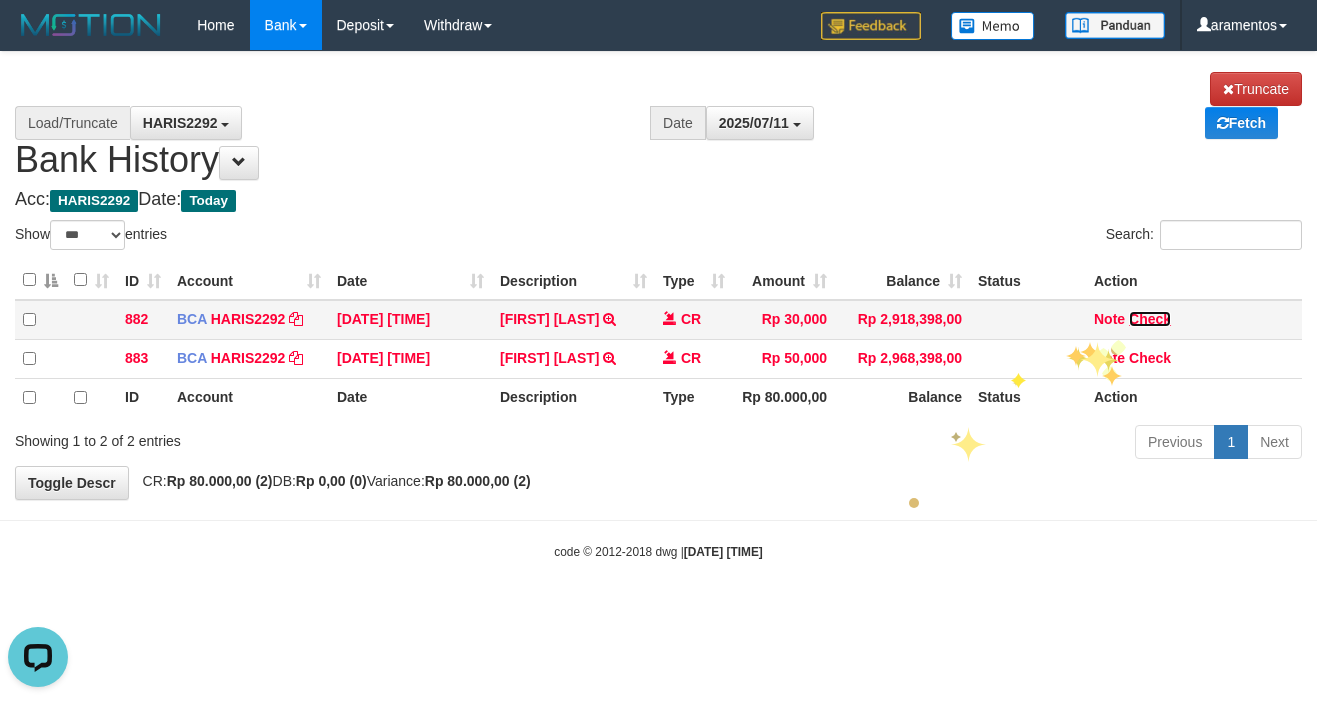 click on "Check" at bounding box center [1150, 319] 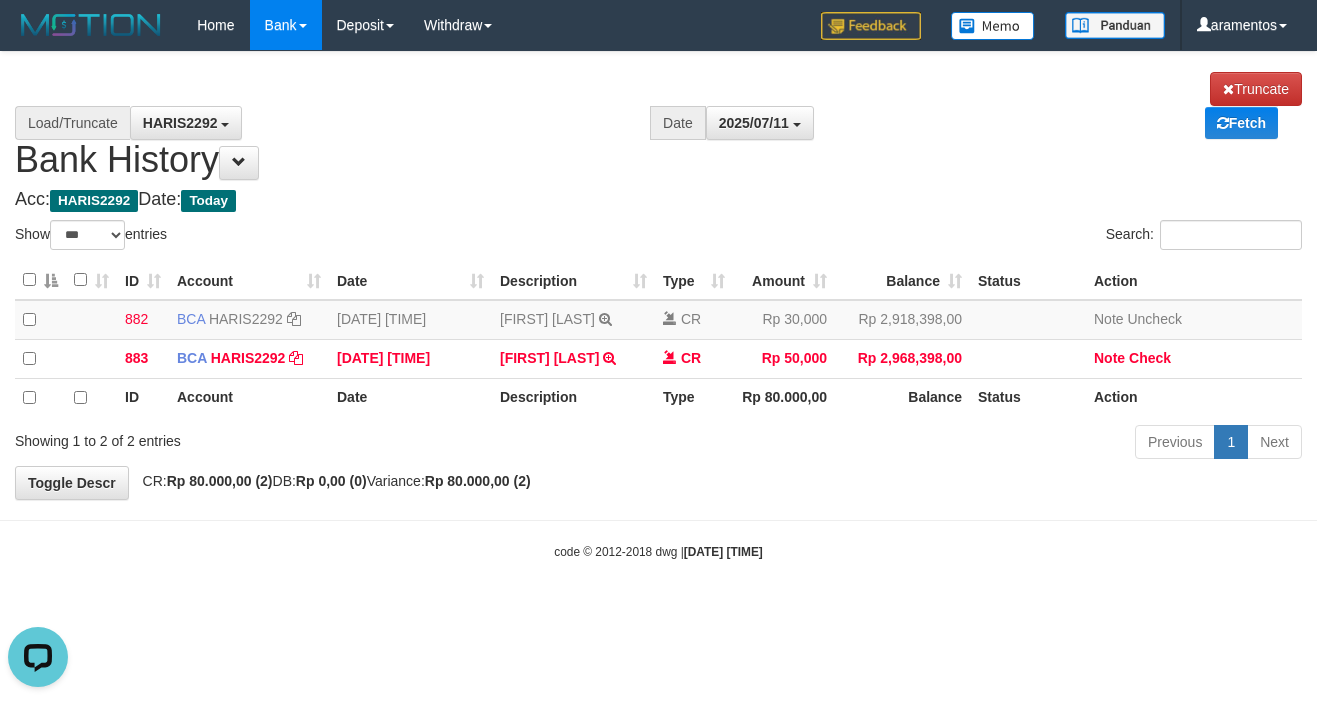click on "**********" at bounding box center [658, 275] 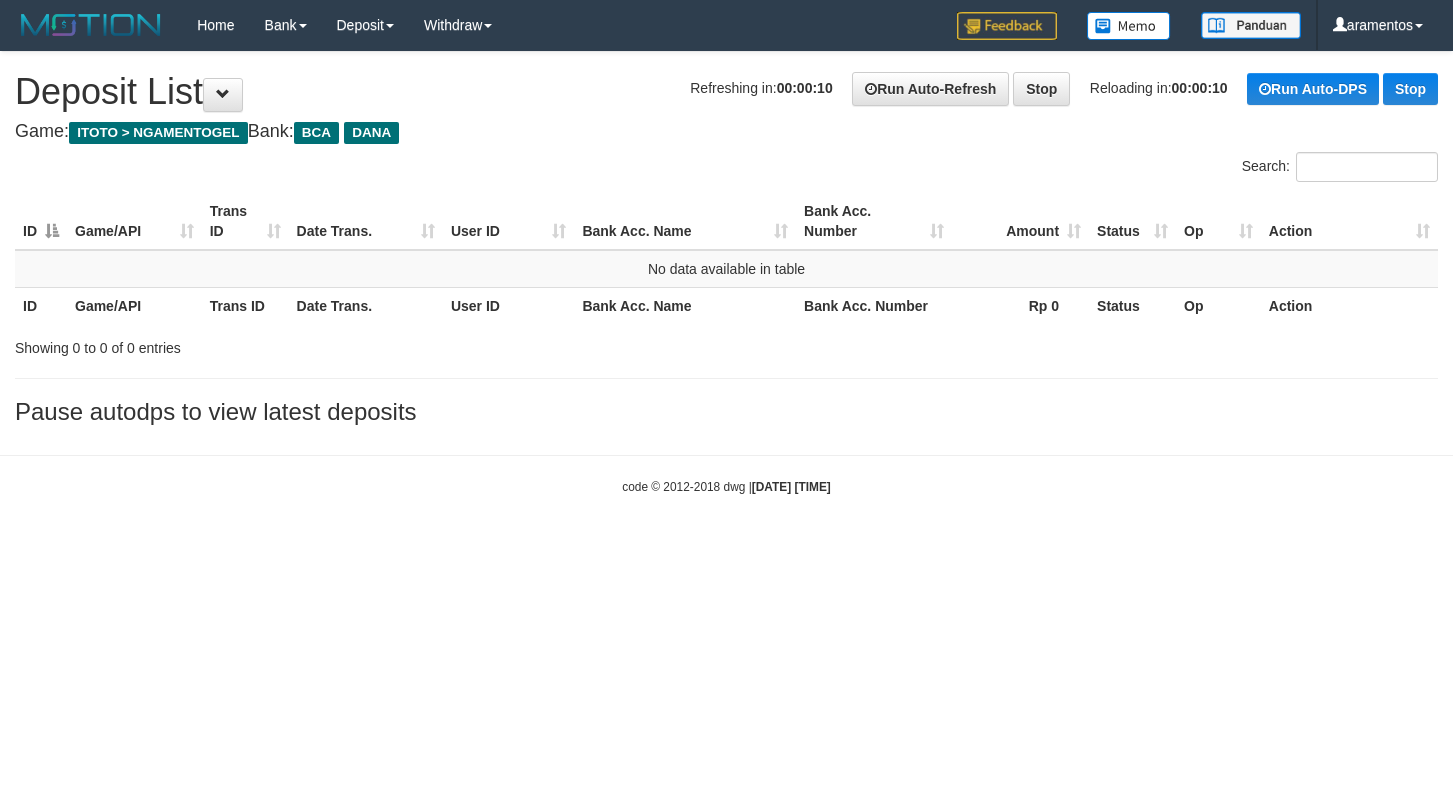 scroll, scrollTop: 0, scrollLeft: 0, axis: both 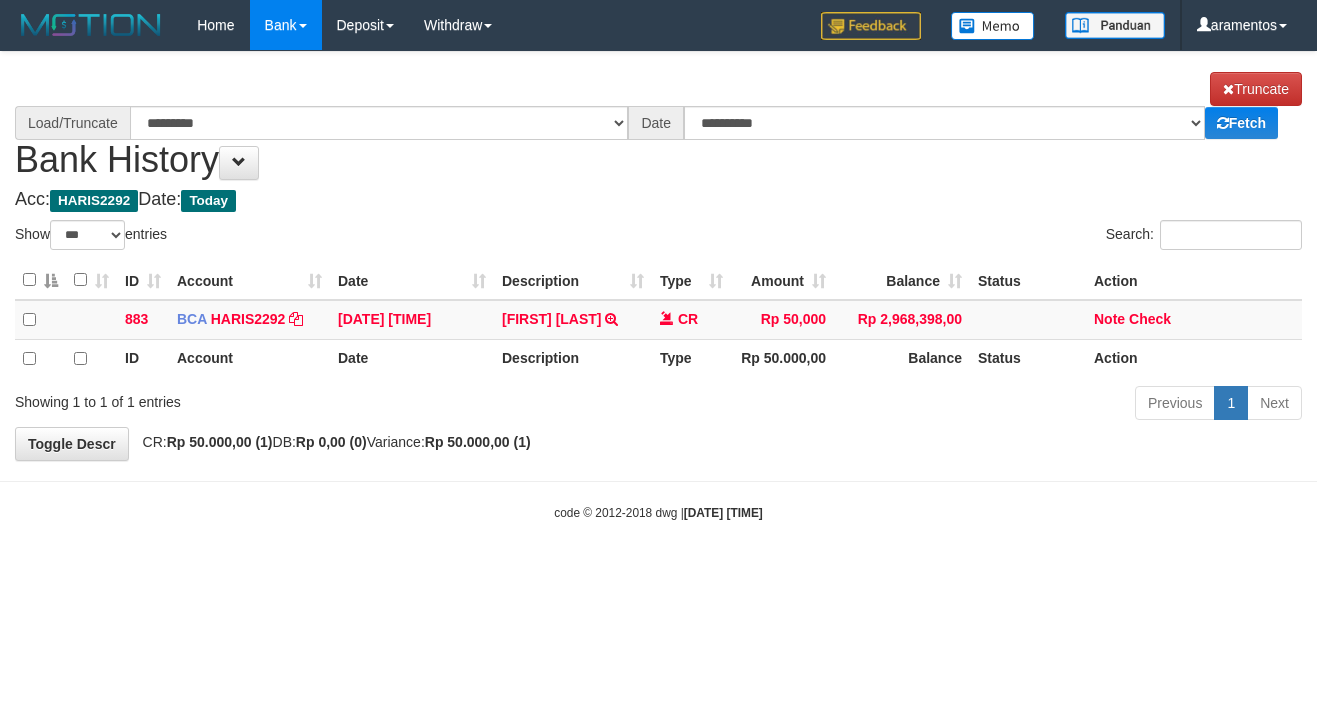select on "***" 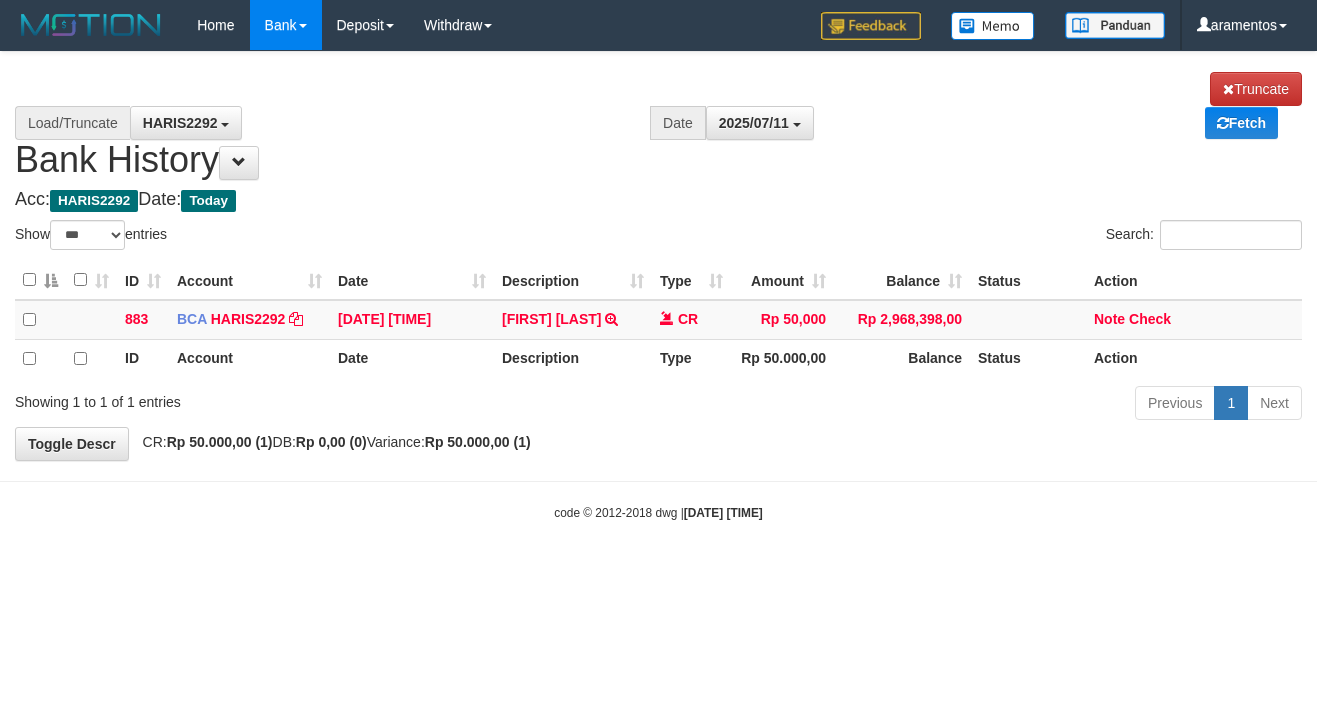 select on "****" 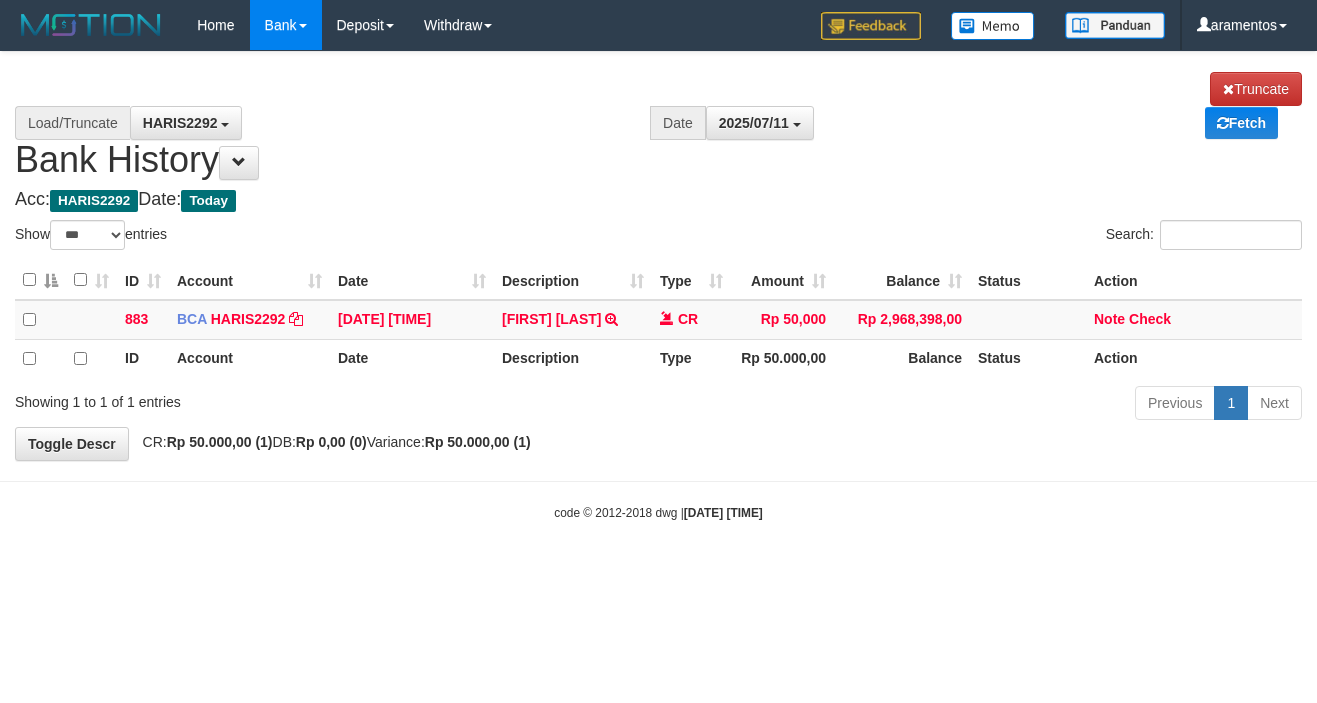 scroll, scrollTop: 0, scrollLeft: 0, axis: both 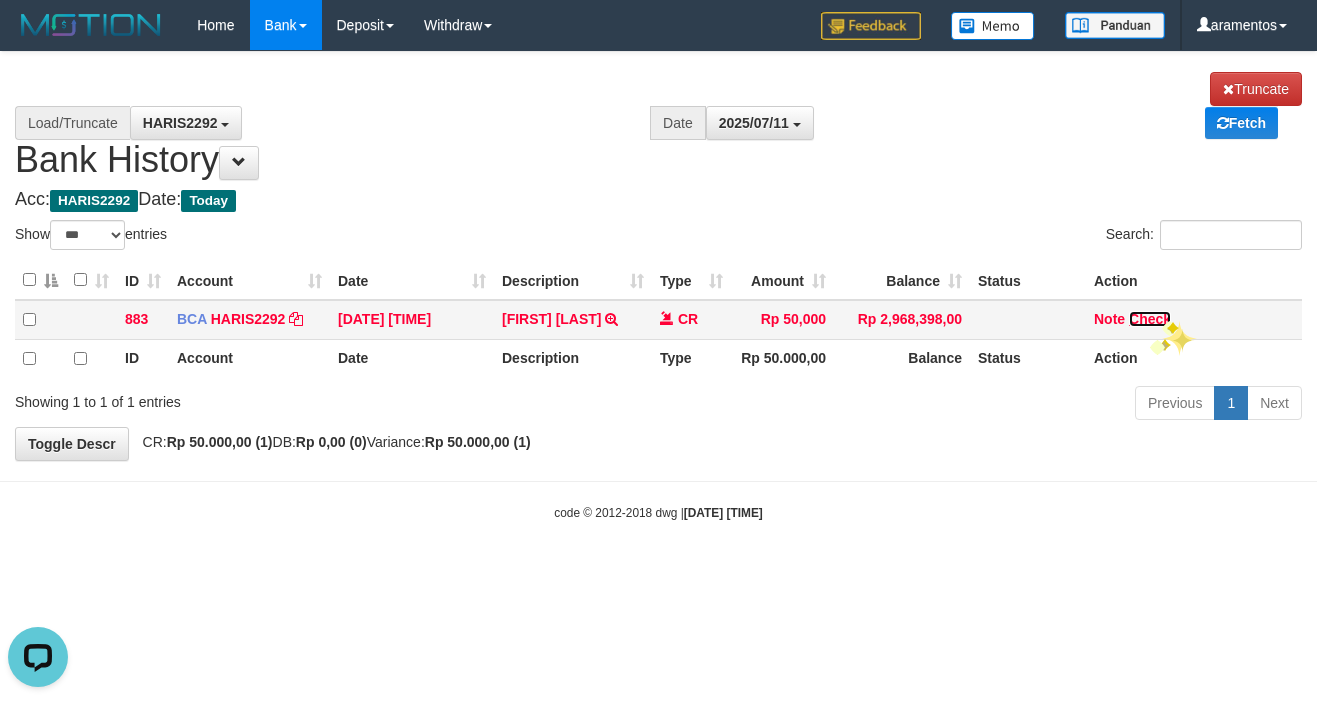 click on "Check" at bounding box center (1150, 319) 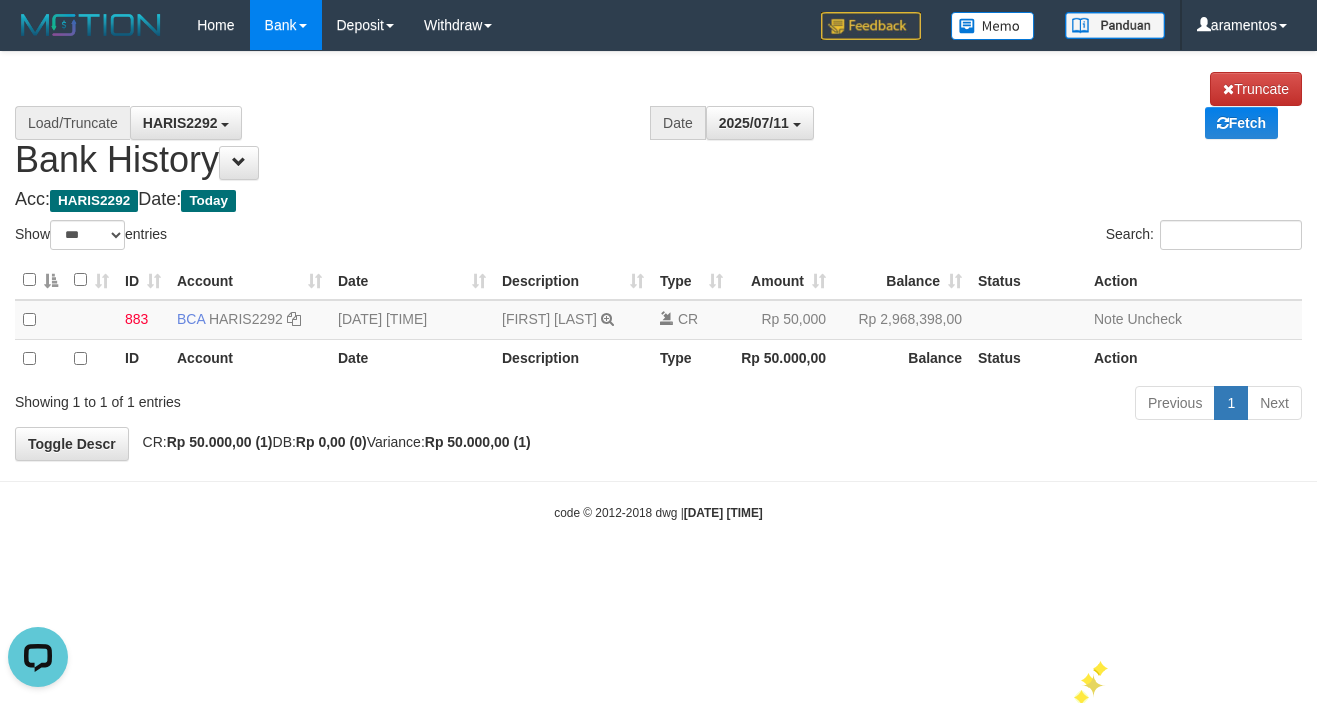 click on "Toggle navigation
Home
Bank
Account List
Load
By Website
Group
[ITOTO]													NGAMENTOGEL
By Load Group (DPS)
Group ara-1
Mutasi Bank
Search
Sync
Note Mutasi
Deposit" at bounding box center [658, 286] 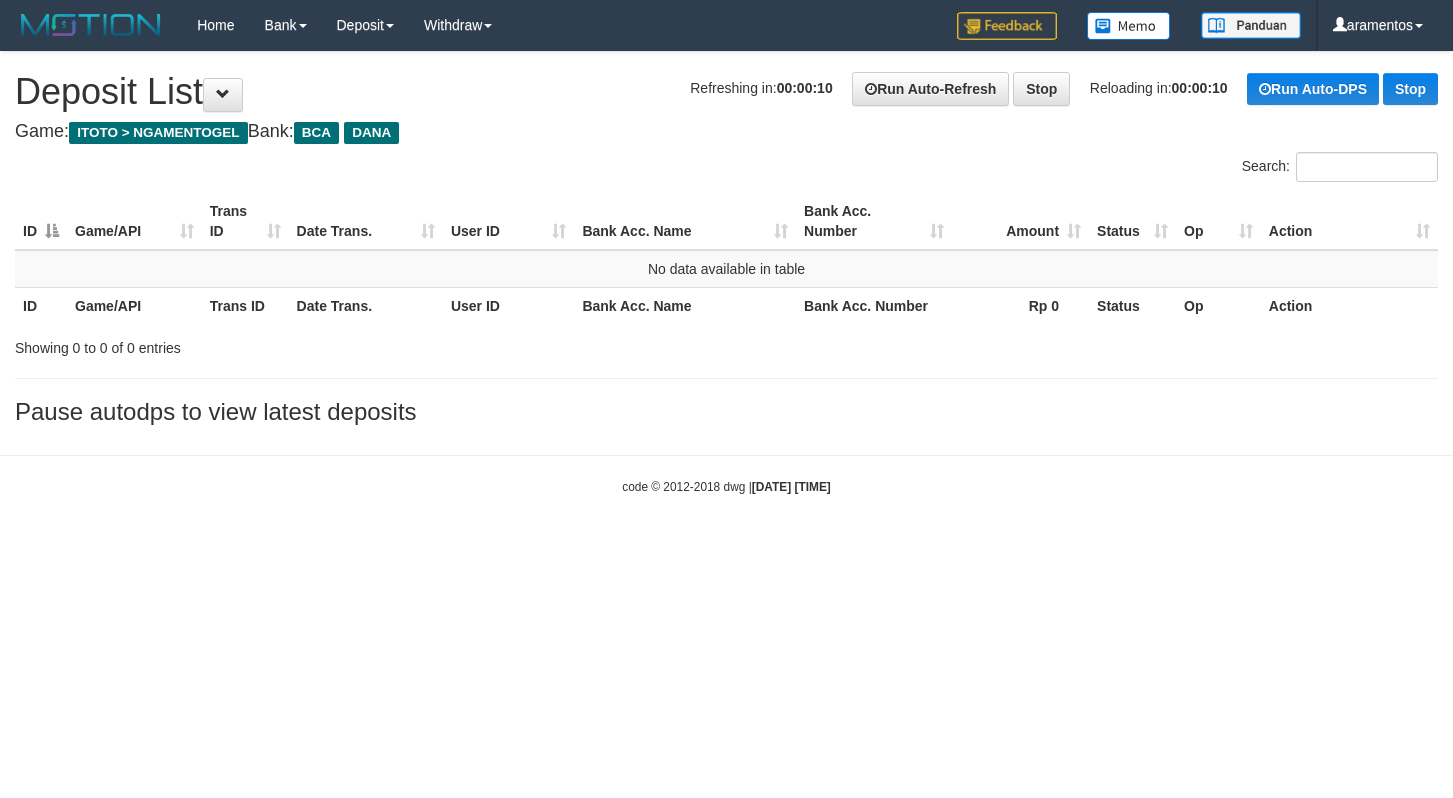 scroll, scrollTop: 0, scrollLeft: 0, axis: both 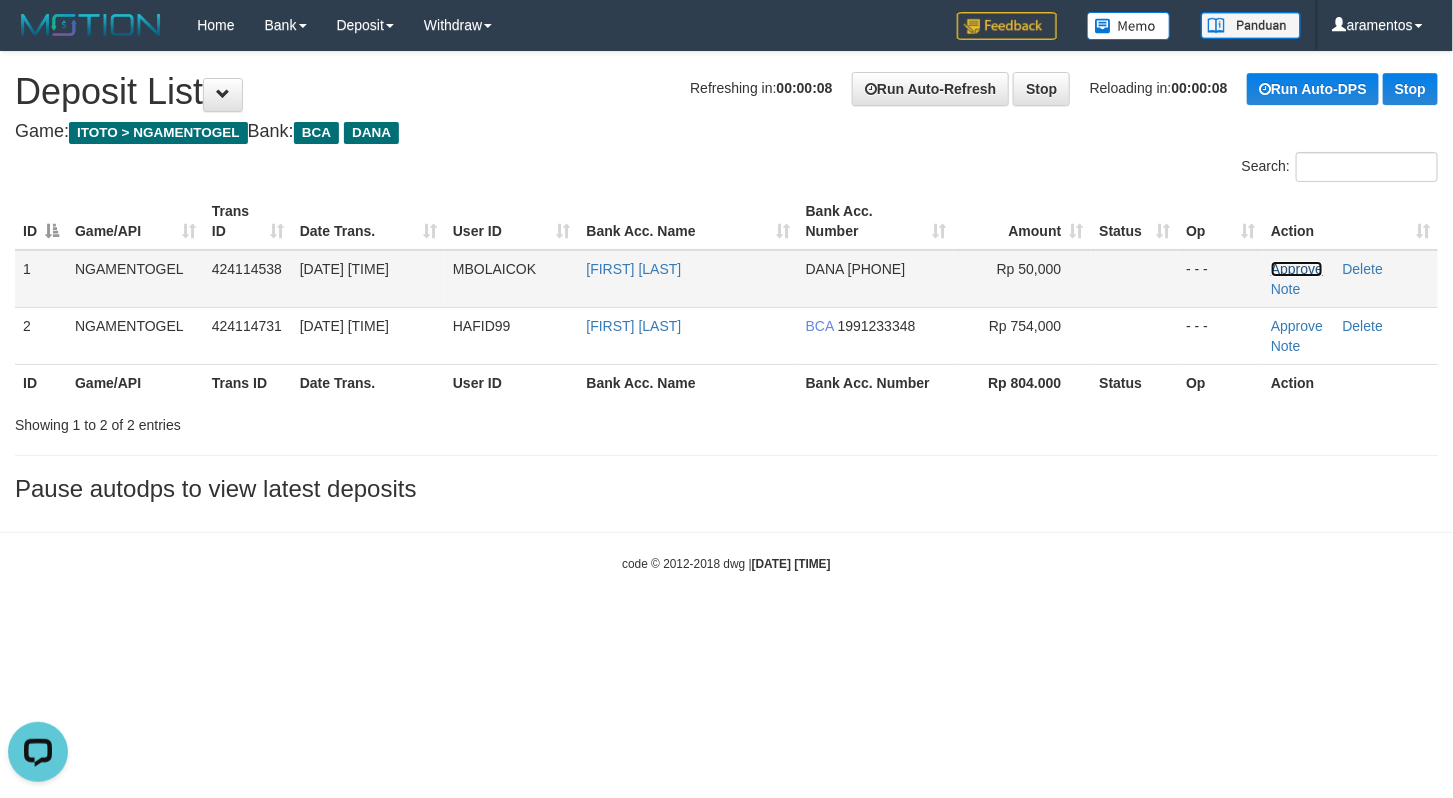 click on "Approve" at bounding box center (1297, 269) 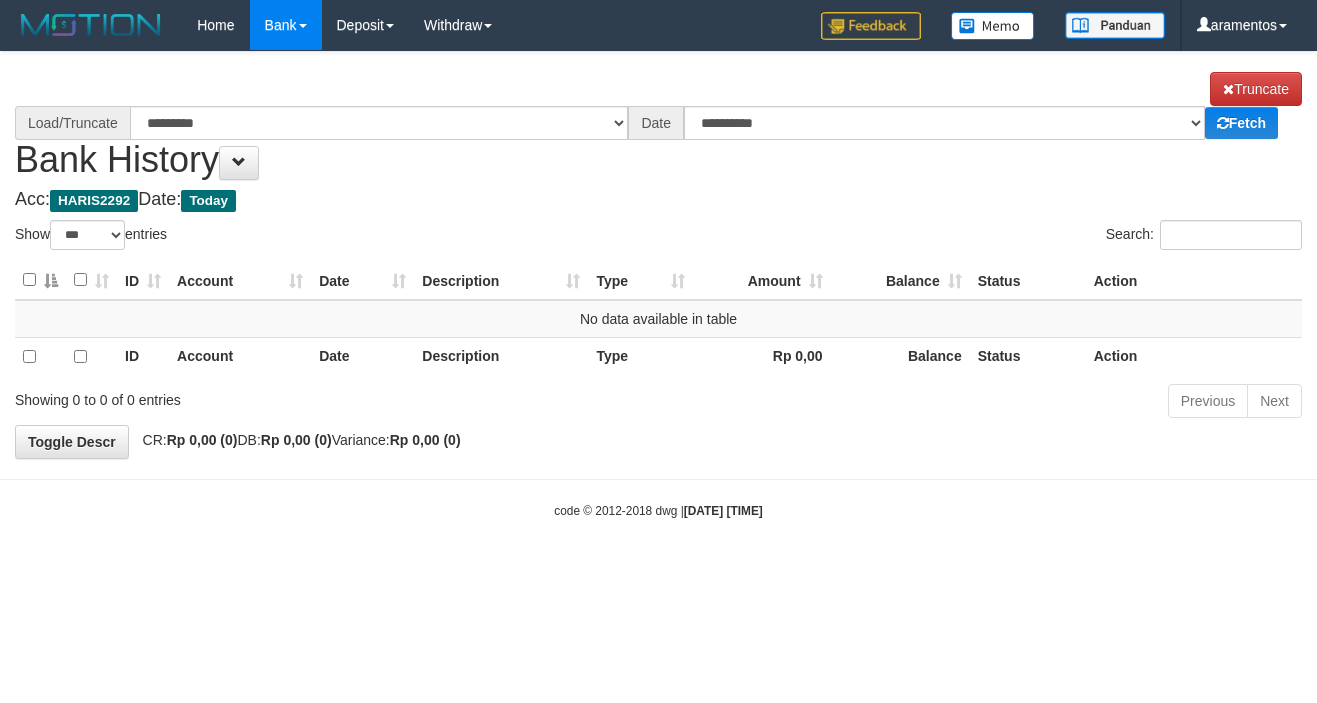 select on "***" 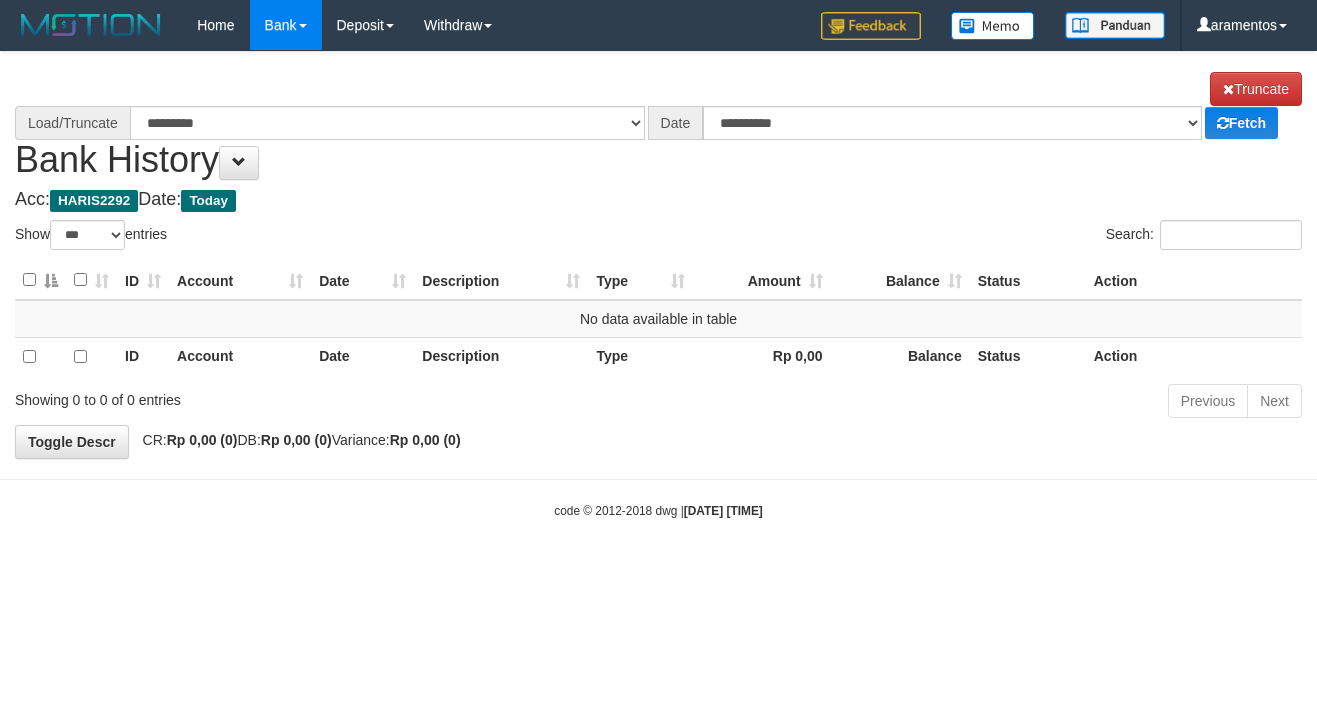 scroll, scrollTop: 0, scrollLeft: 0, axis: both 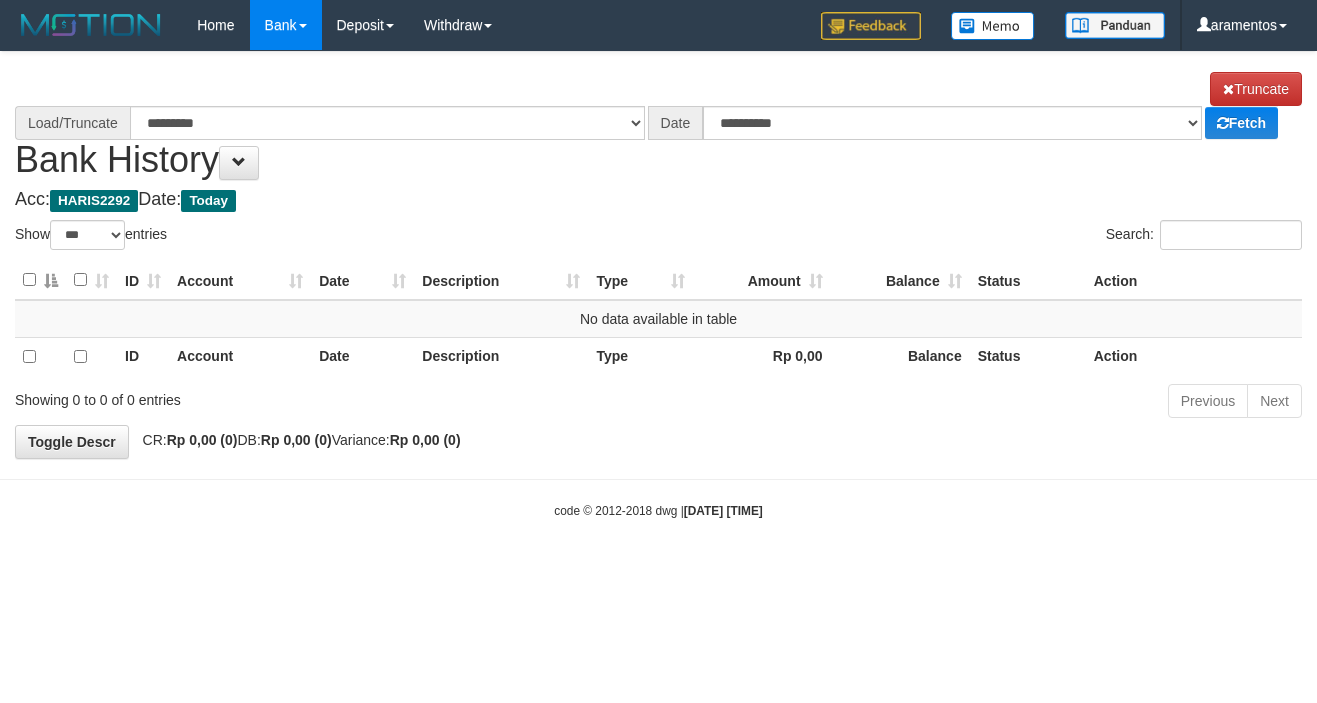 select on "****" 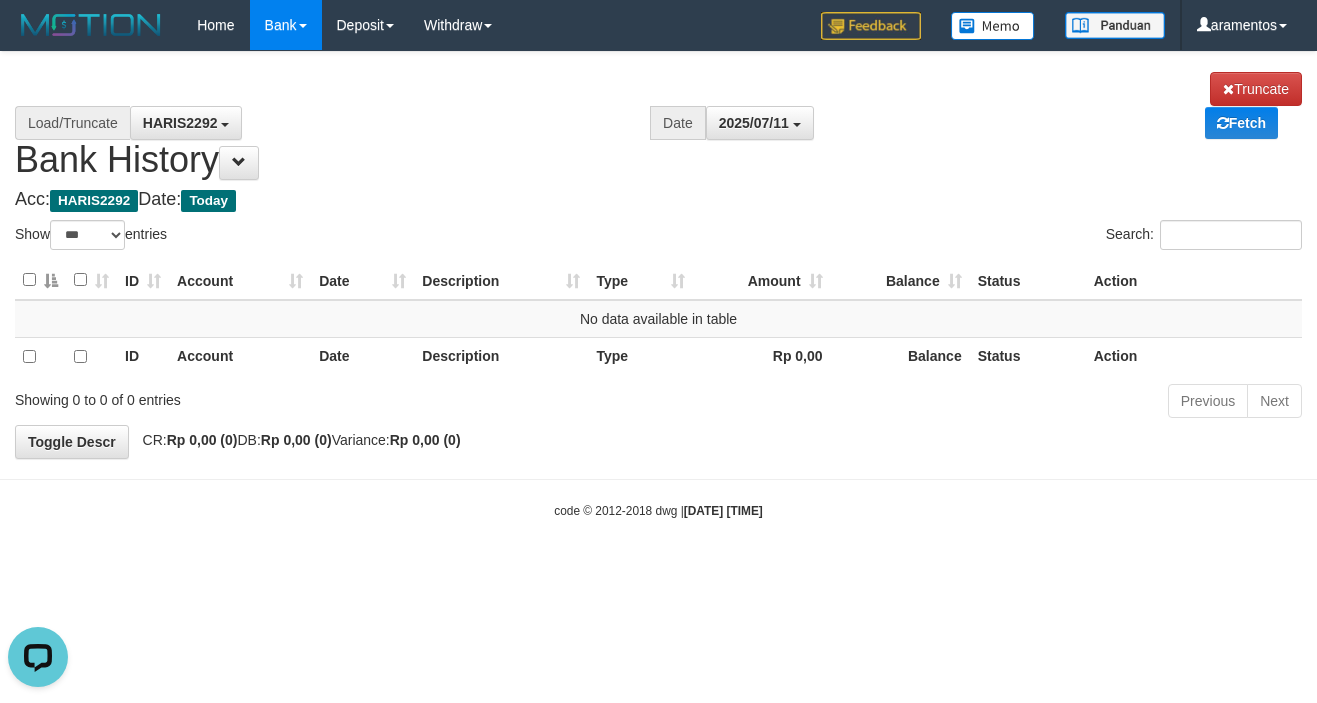 scroll, scrollTop: 0, scrollLeft: 0, axis: both 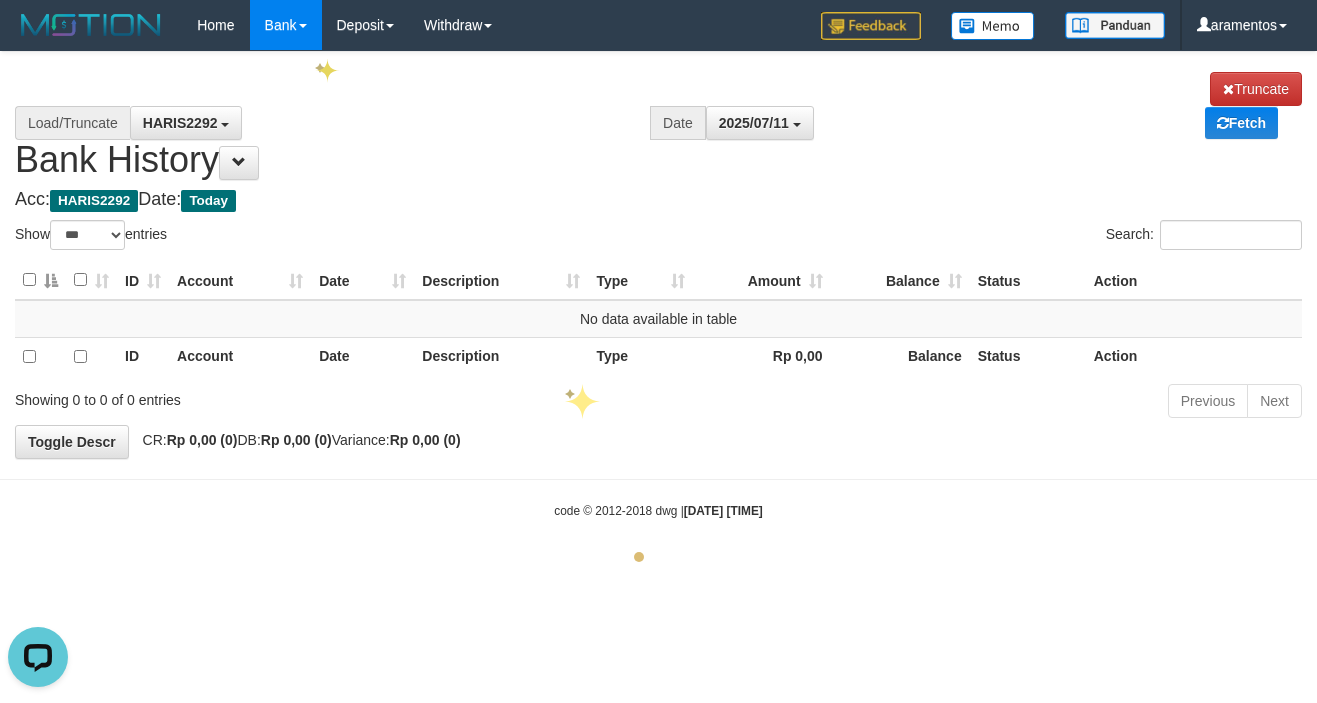 click on "Toggle navigation
Home
Bank
Account List
Load
By Website
Group
[ITOTO]													NGAMENTOGEL
By Load Group (DPS)
Group ara-1
Mutasi Bank
Search
Sync
Note Mutasi
Deposit
DPS Fetch" at bounding box center [658, 285] 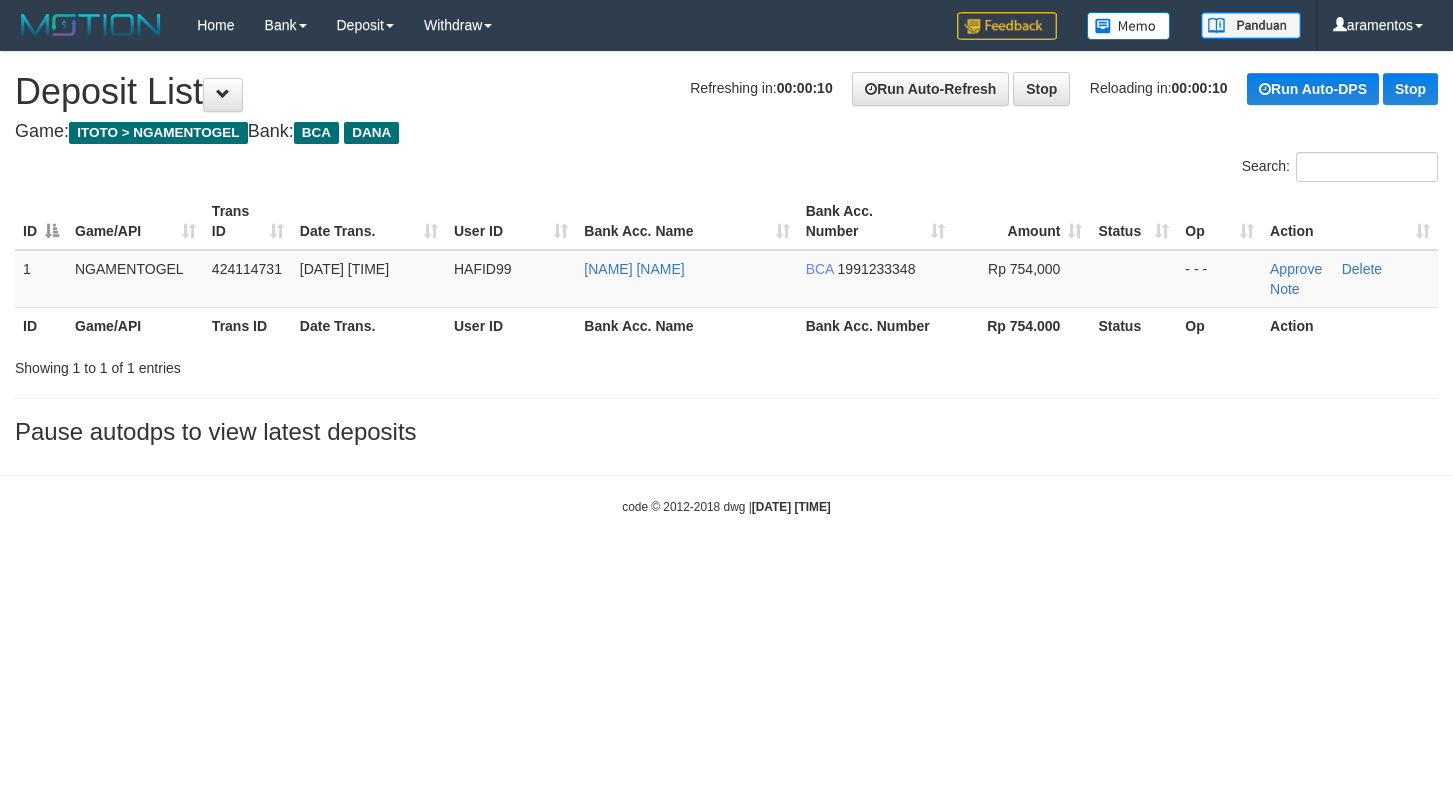 scroll, scrollTop: 0, scrollLeft: 0, axis: both 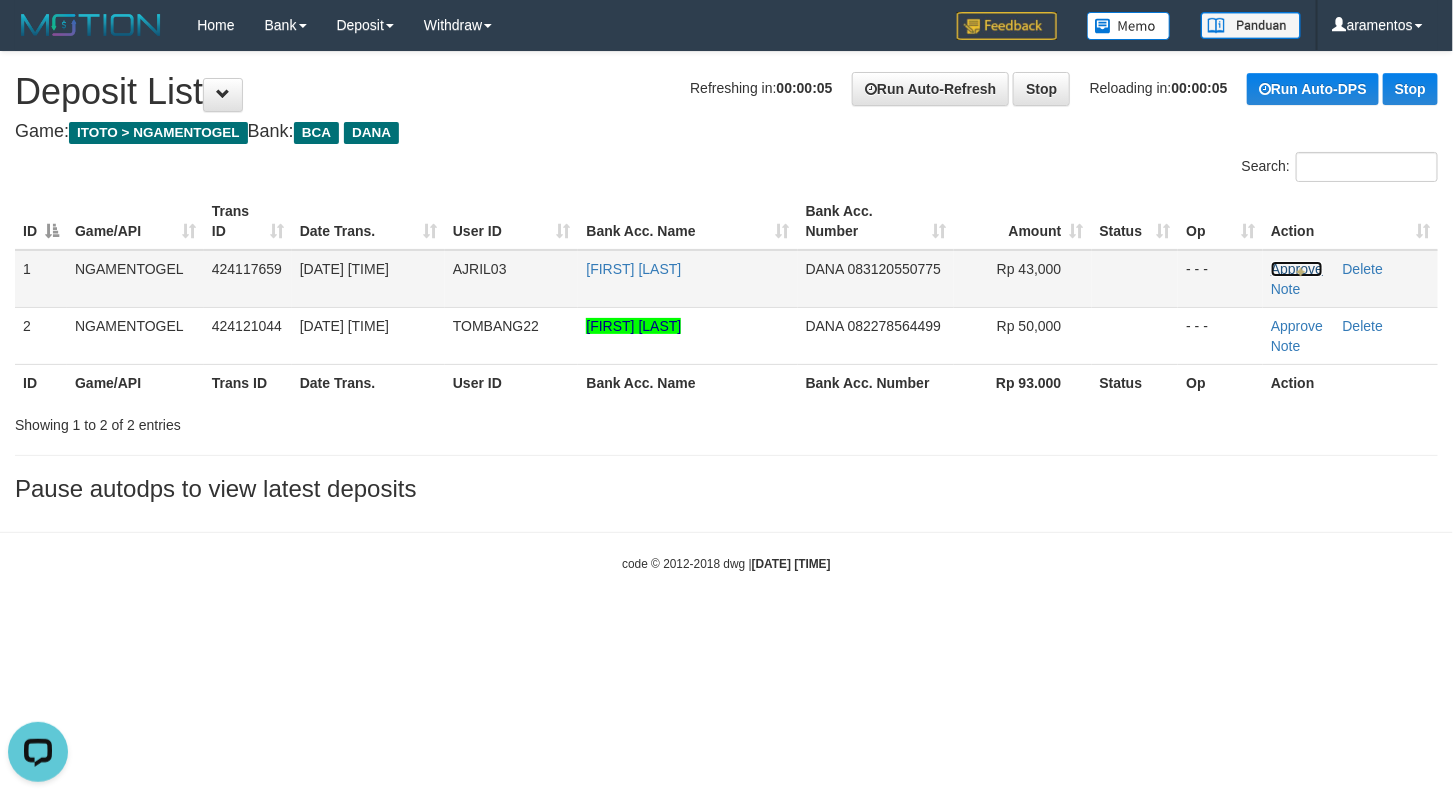 click on "Approve" at bounding box center (1297, 269) 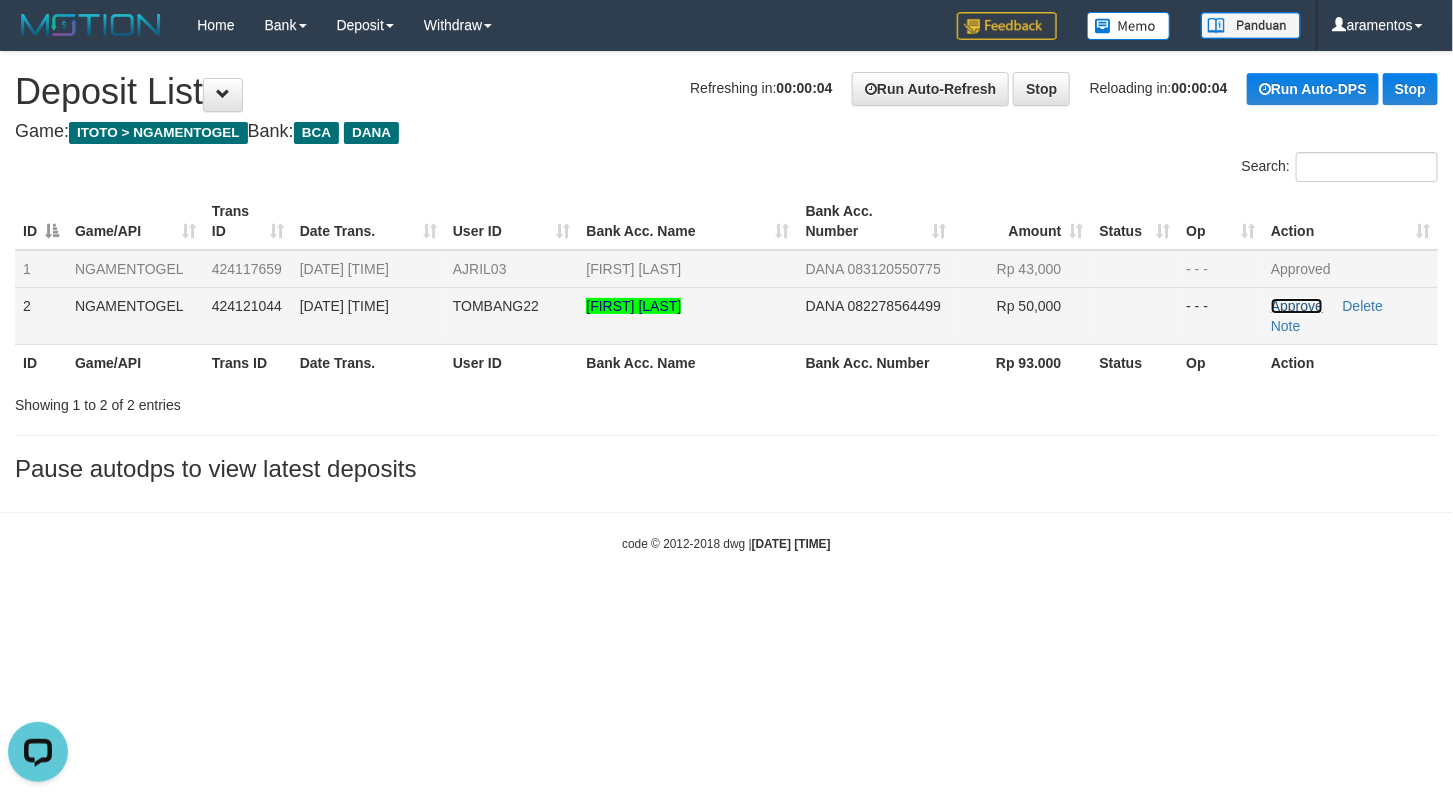 click on "Approve" at bounding box center (1297, 306) 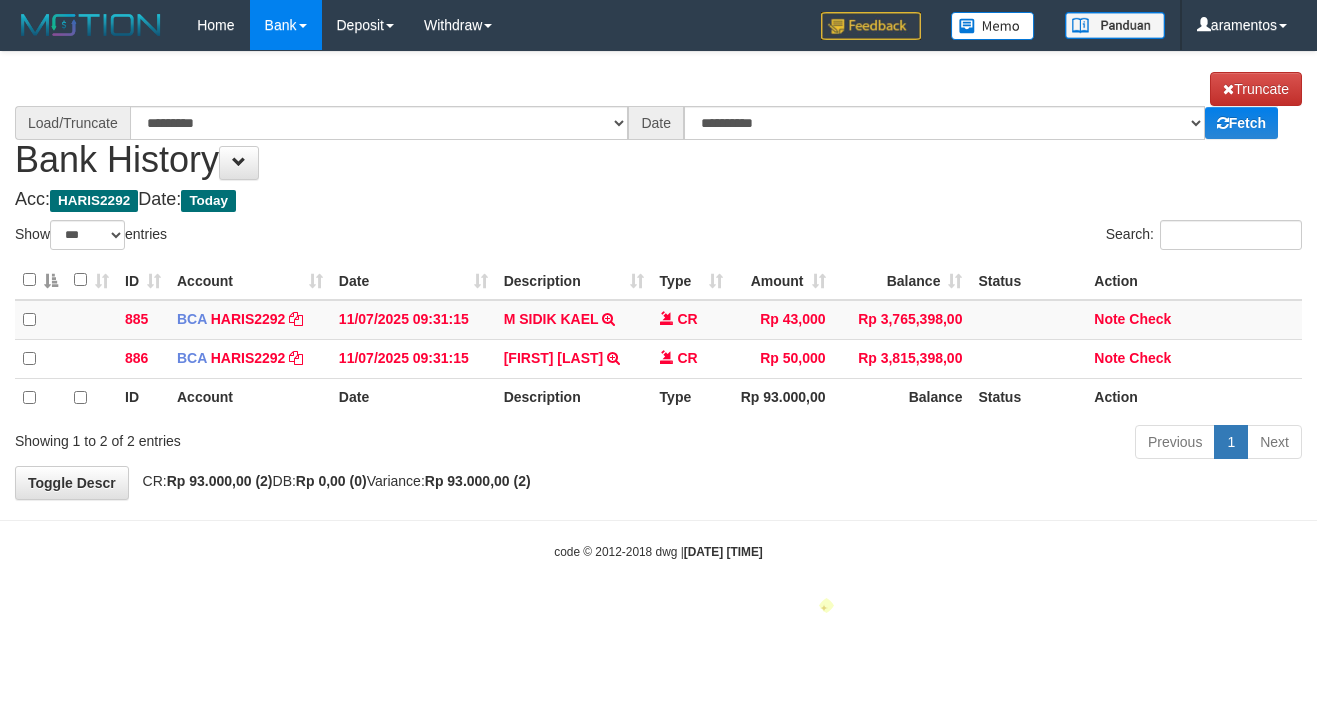 select on "***" 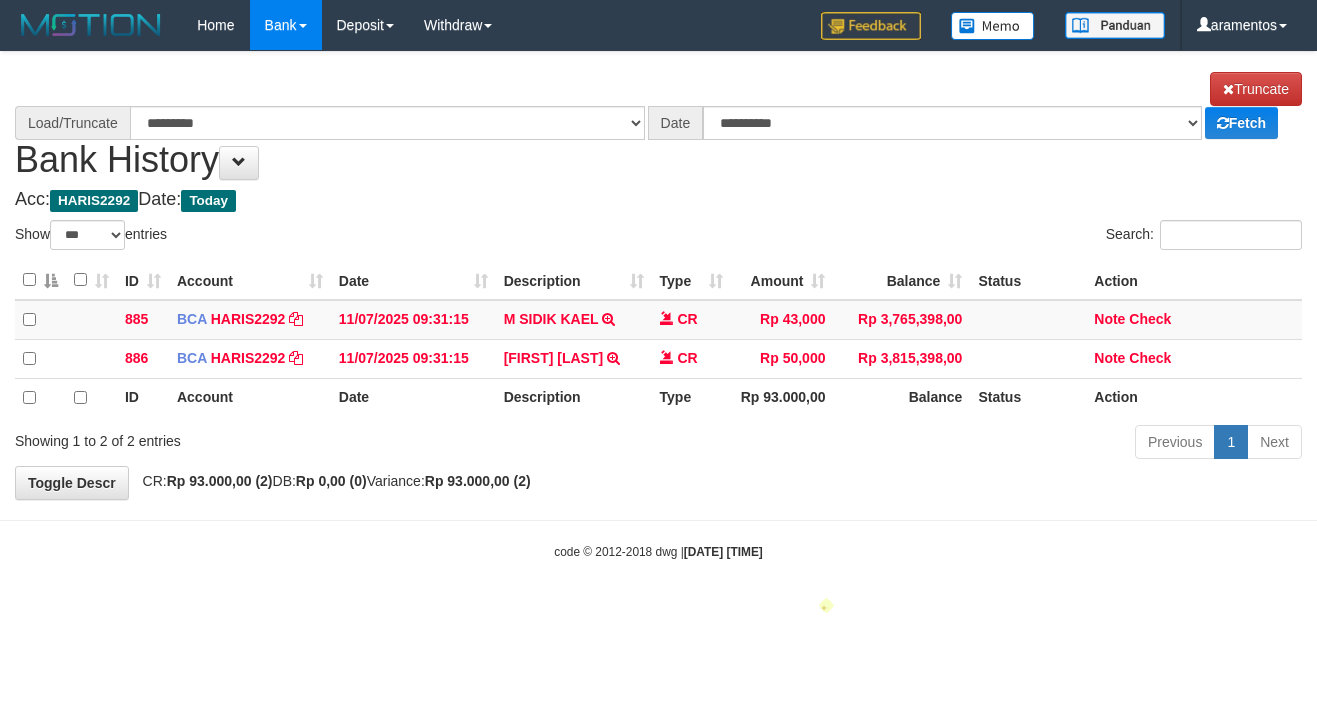 scroll, scrollTop: 0, scrollLeft: 0, axis: both 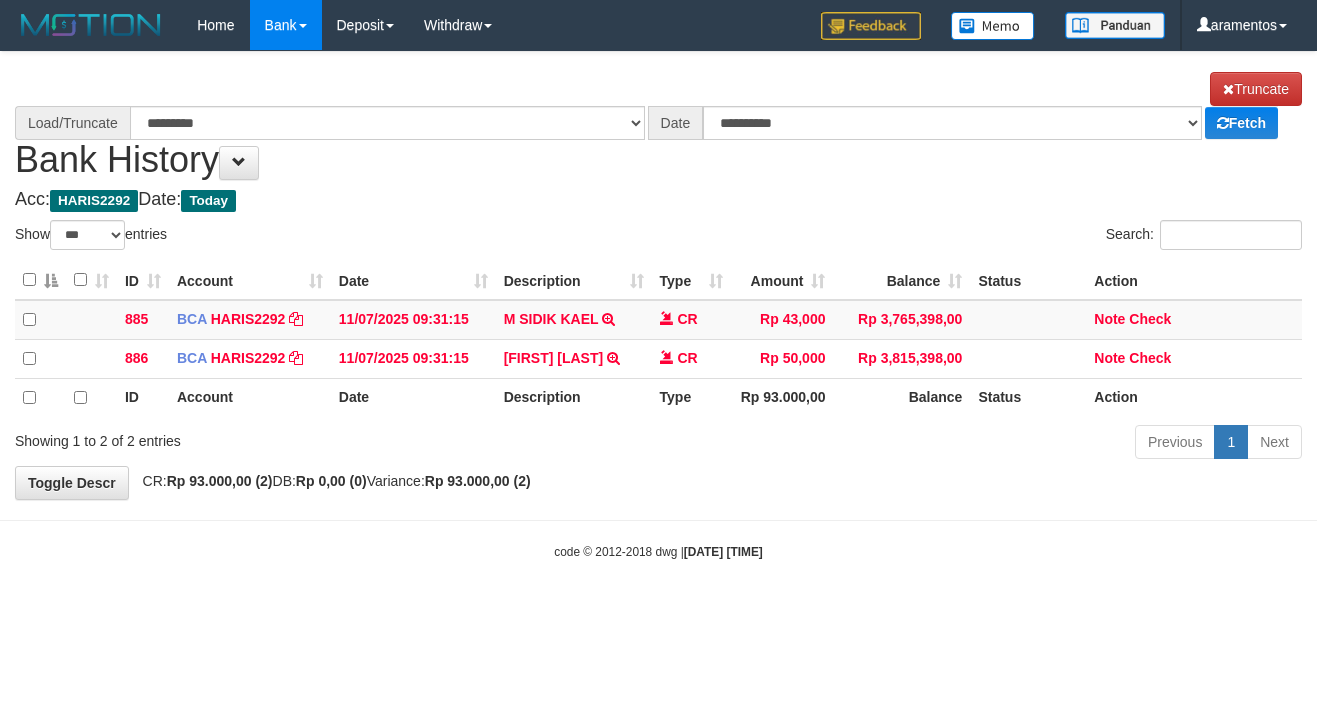 select on "****" 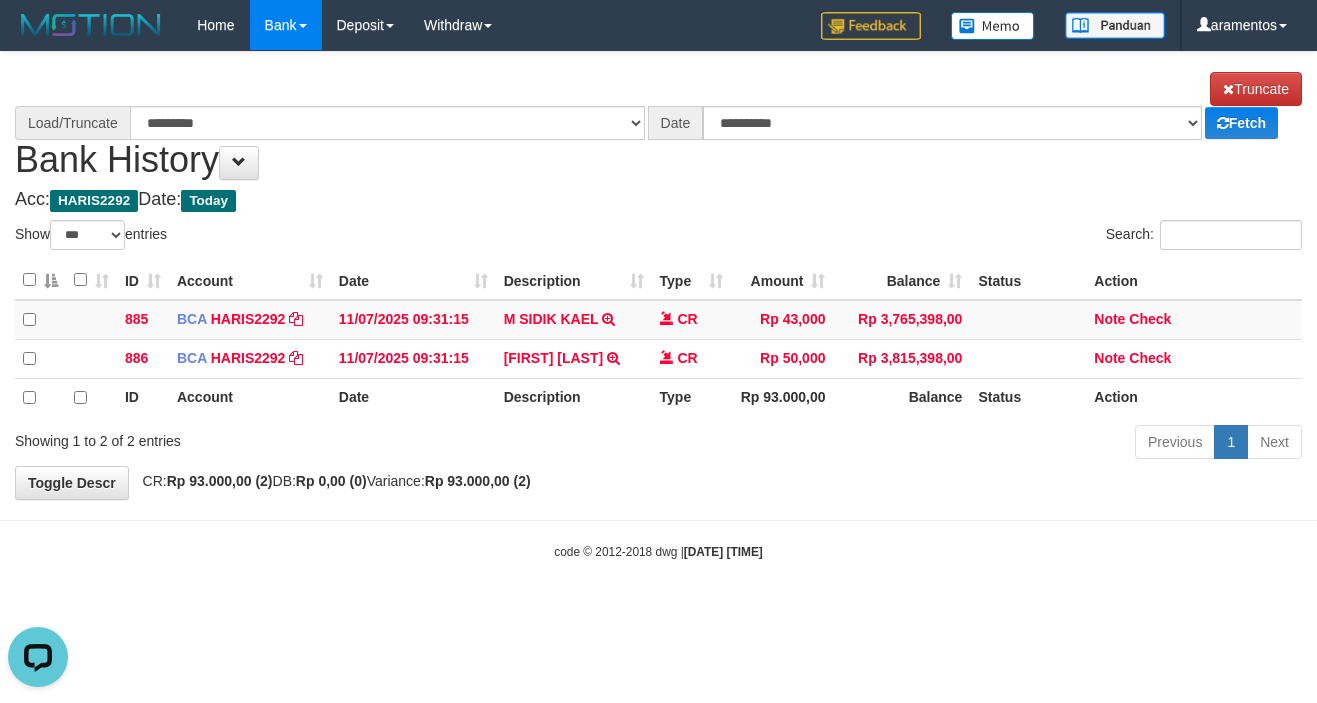 scroll, scrollTop: 0, scrollLeft: 0, axis: both 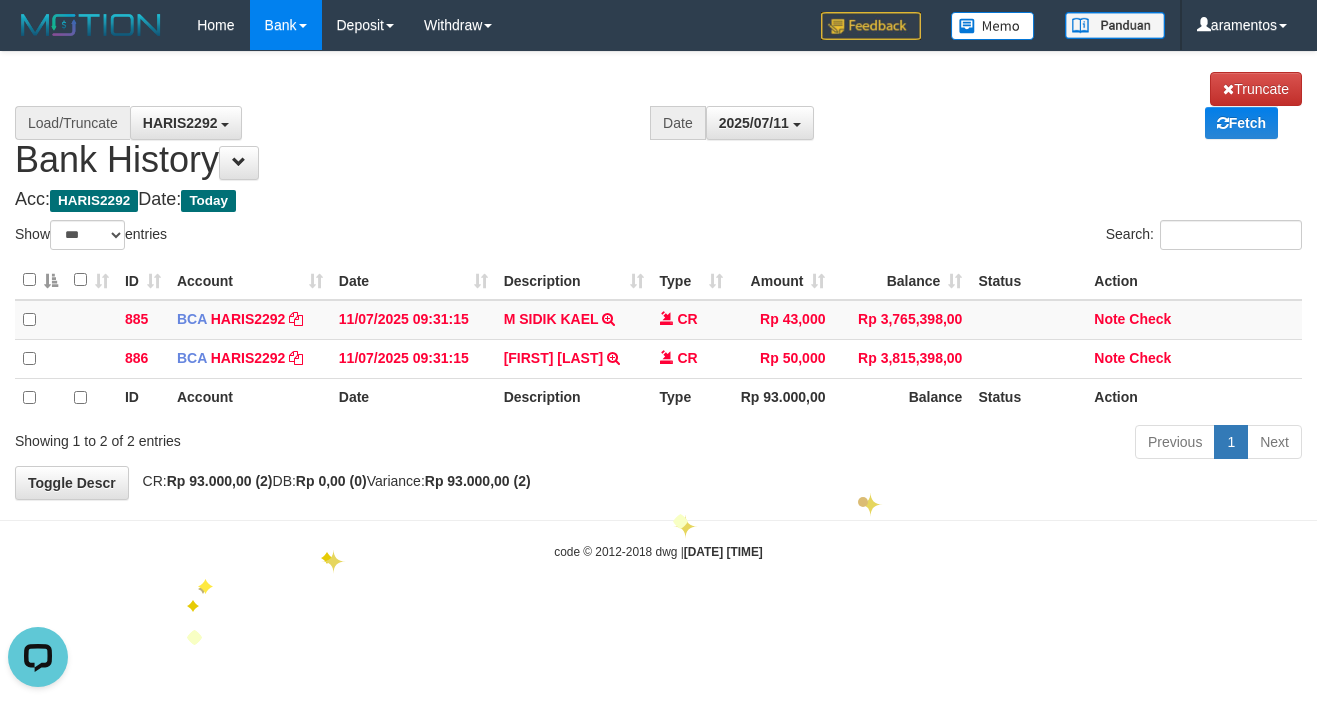 click on "Previous 1 Next" at bounding box center [933, 444] 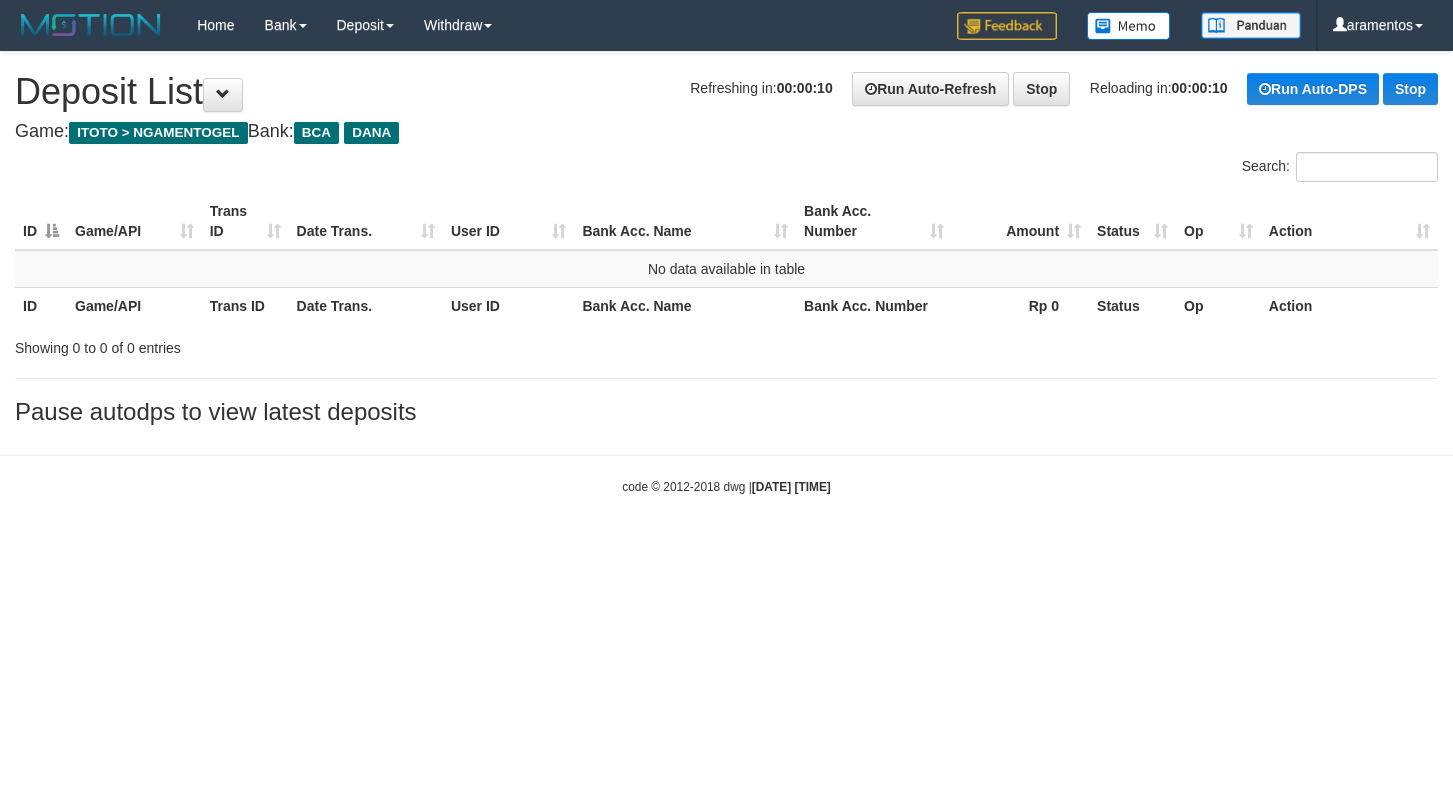 scroll, scrollTop: 0, scrollLeft: 0, axis: both 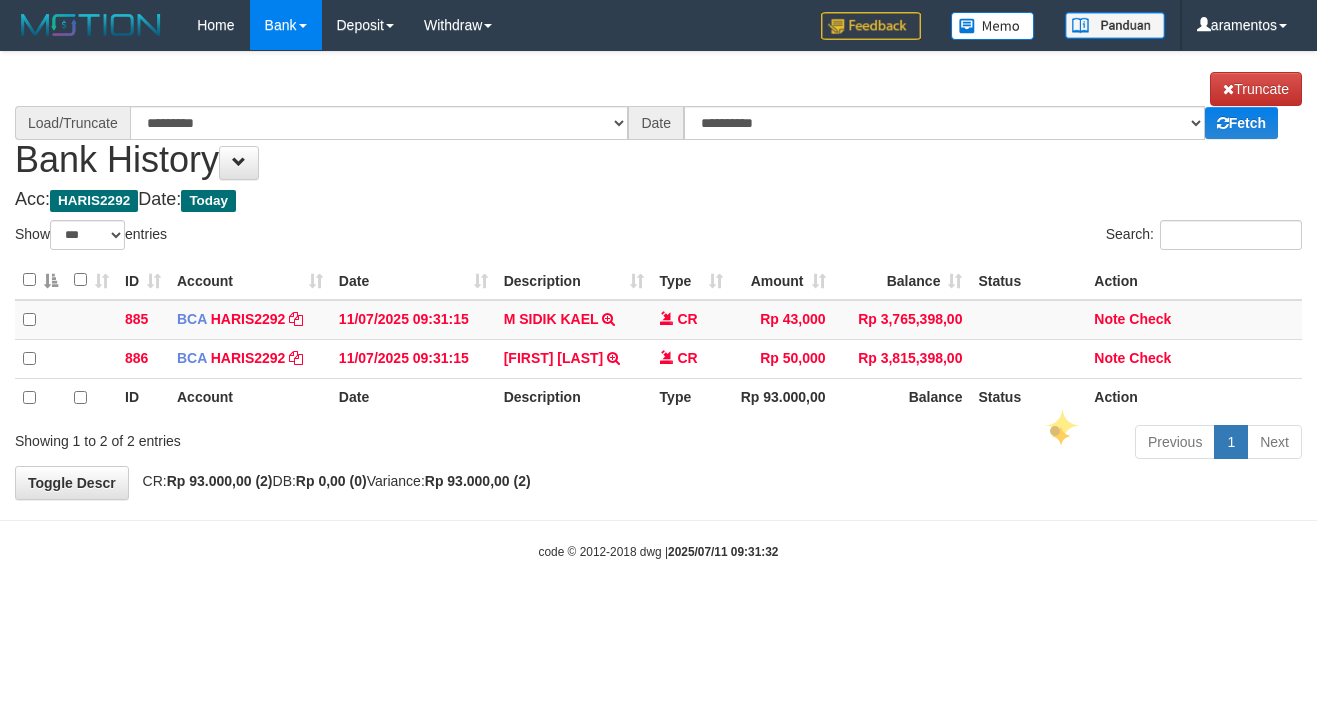 select on "***" 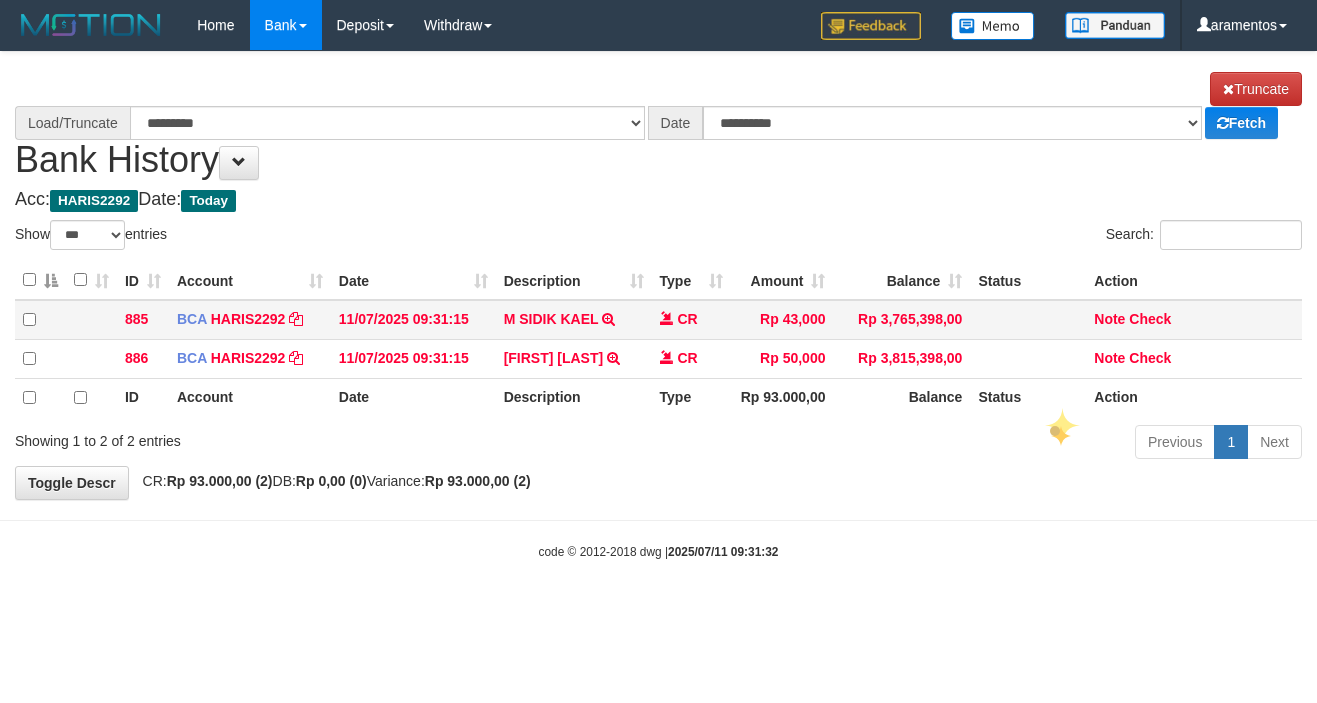 scroll, scrollTop: 0, scrollLeft: 0, axis: both 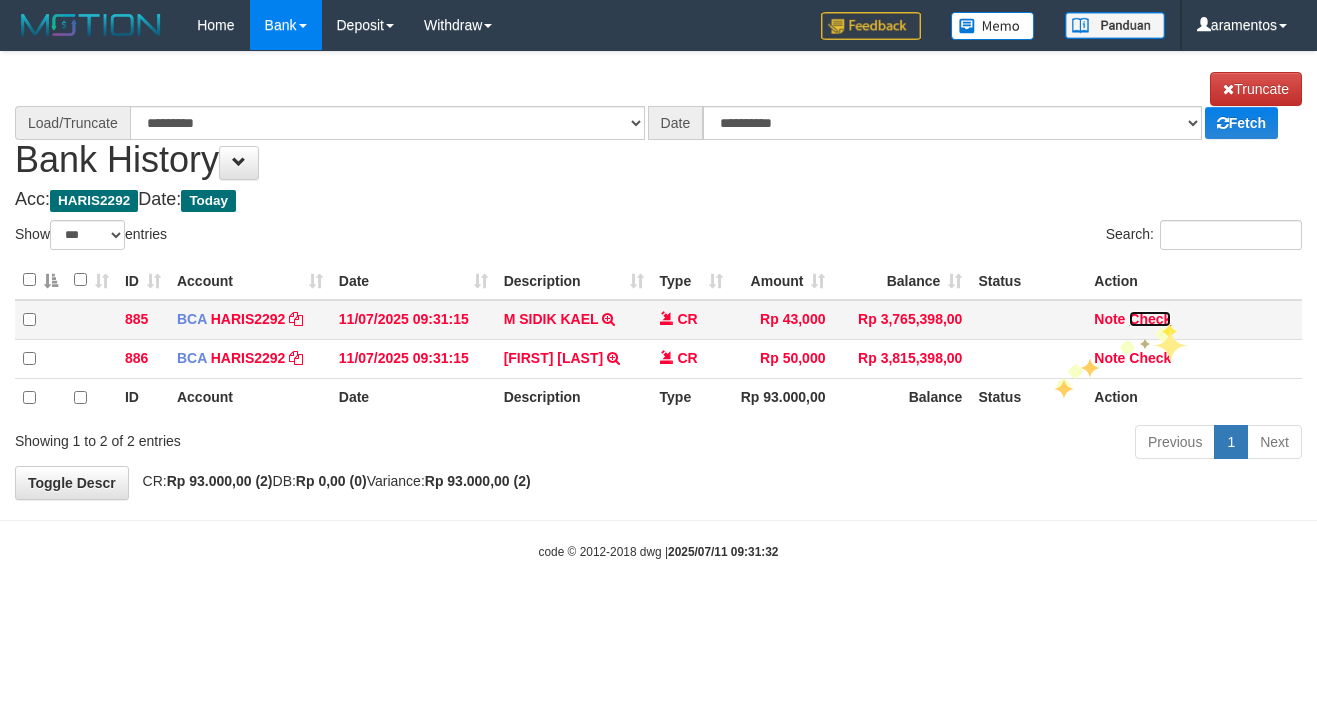 click on "Check" at bounding box center (1150, 319) 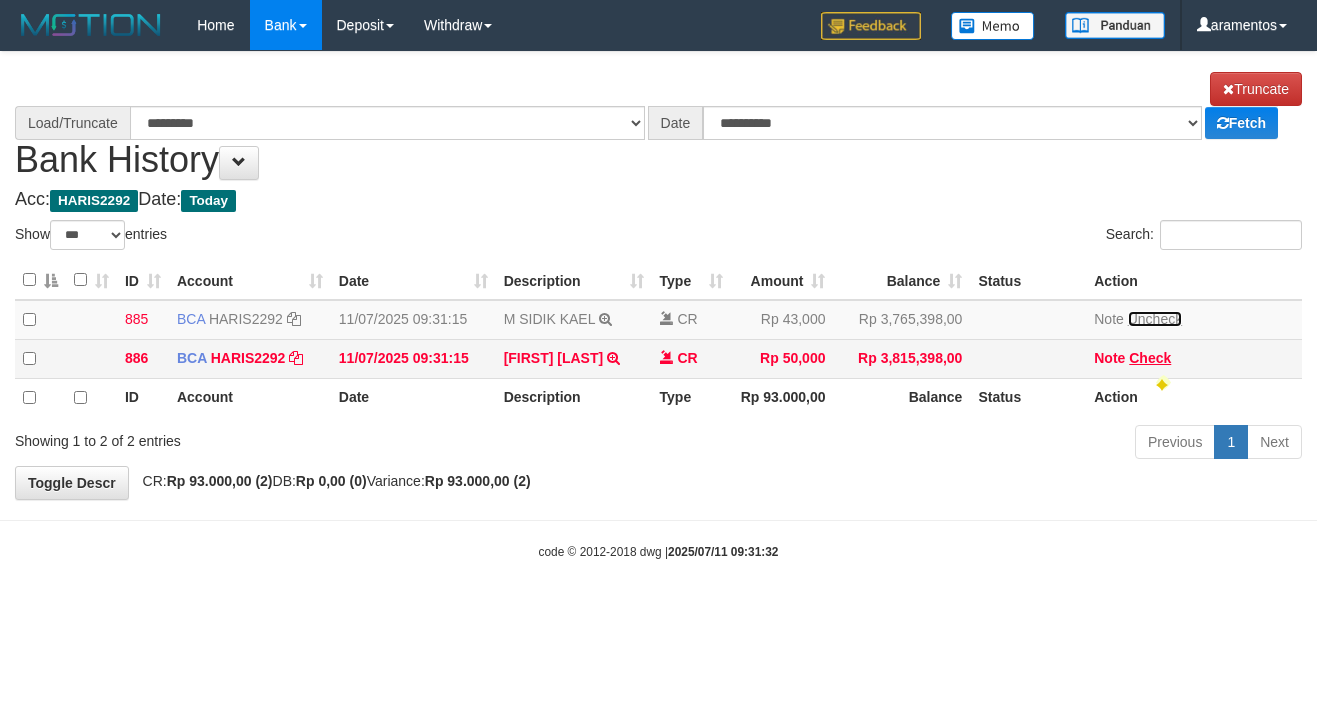 select on "****" 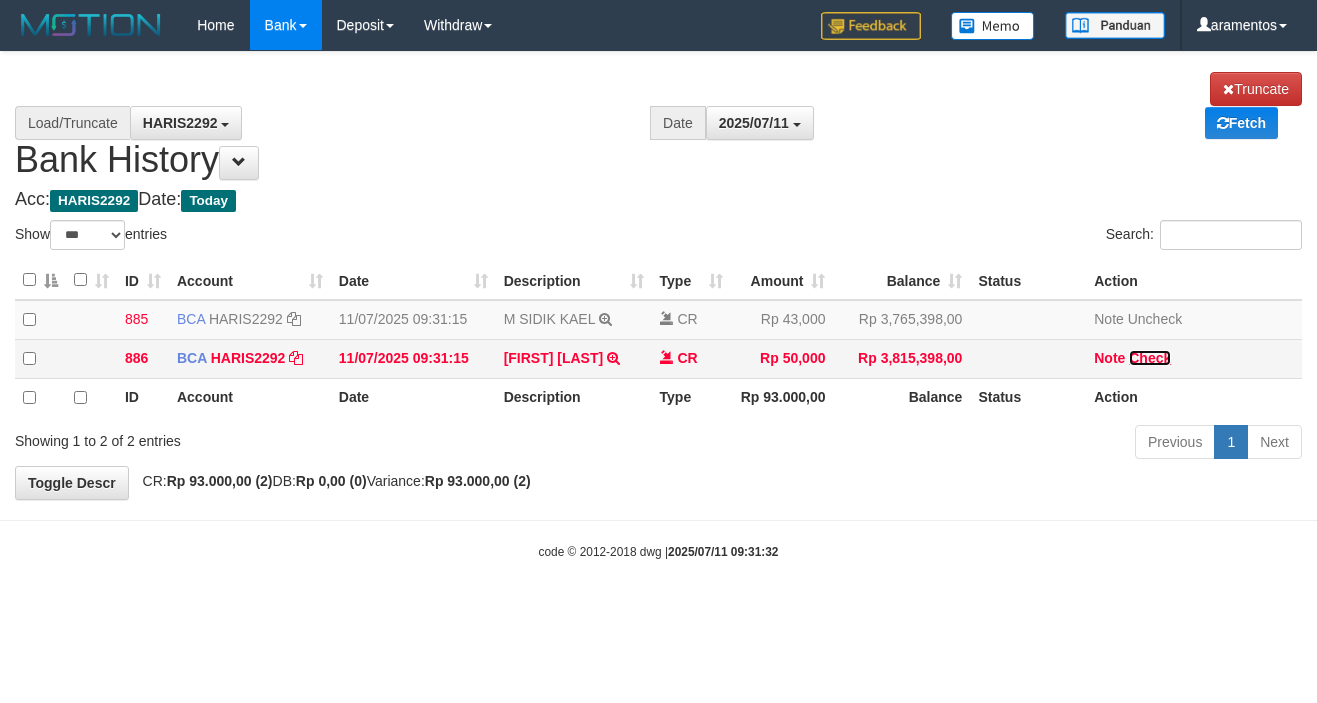 click on "Check" at bounding box center [1150, 358] 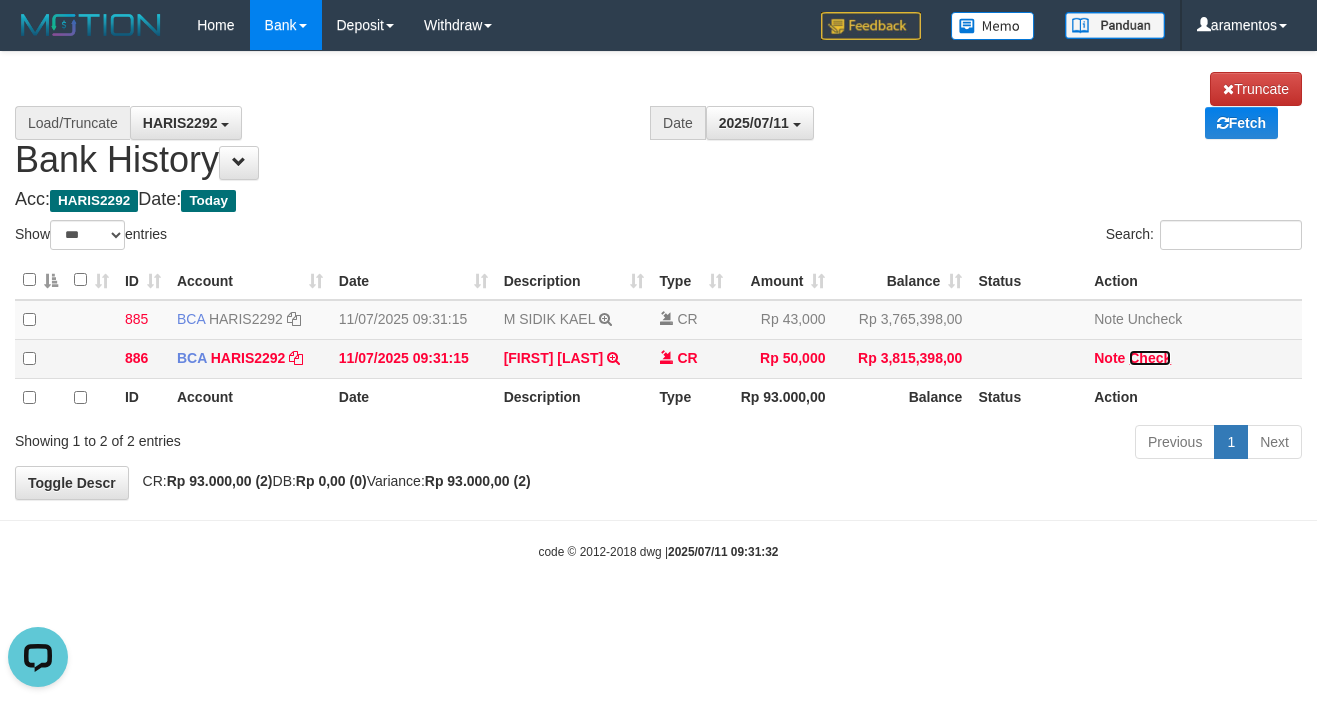 scroll, scrollTop: 0, scrollLeft: 0, axis: both 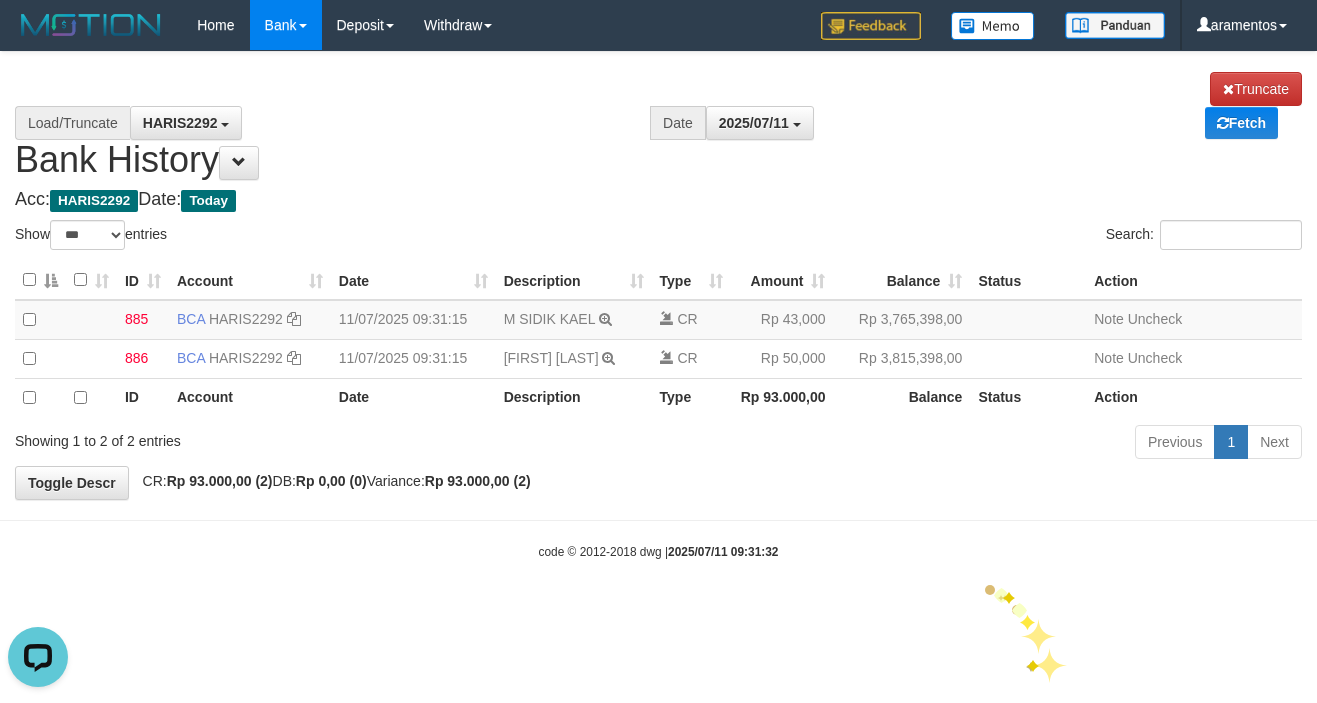 drag, startPoint x: 993, startPoint y: 534, endPoint x: 1009, endPoint y: 477, distance: 59.20304 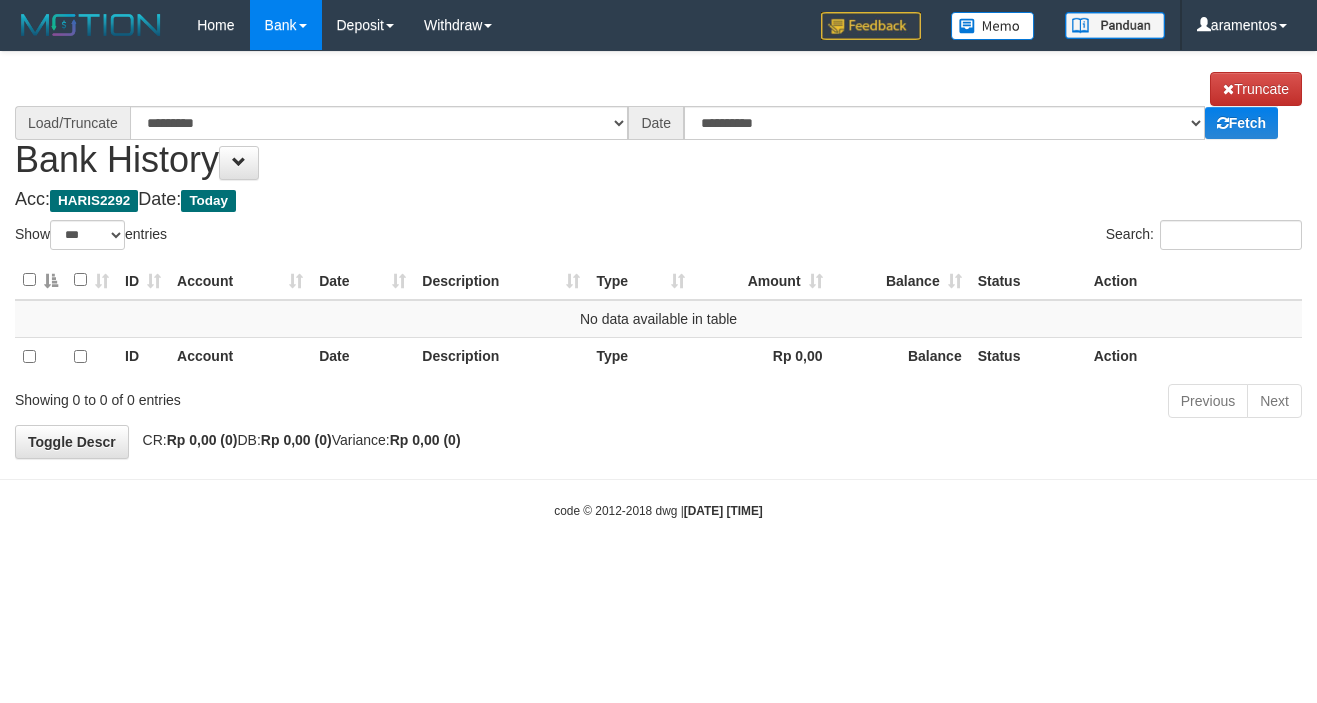 select on "***" 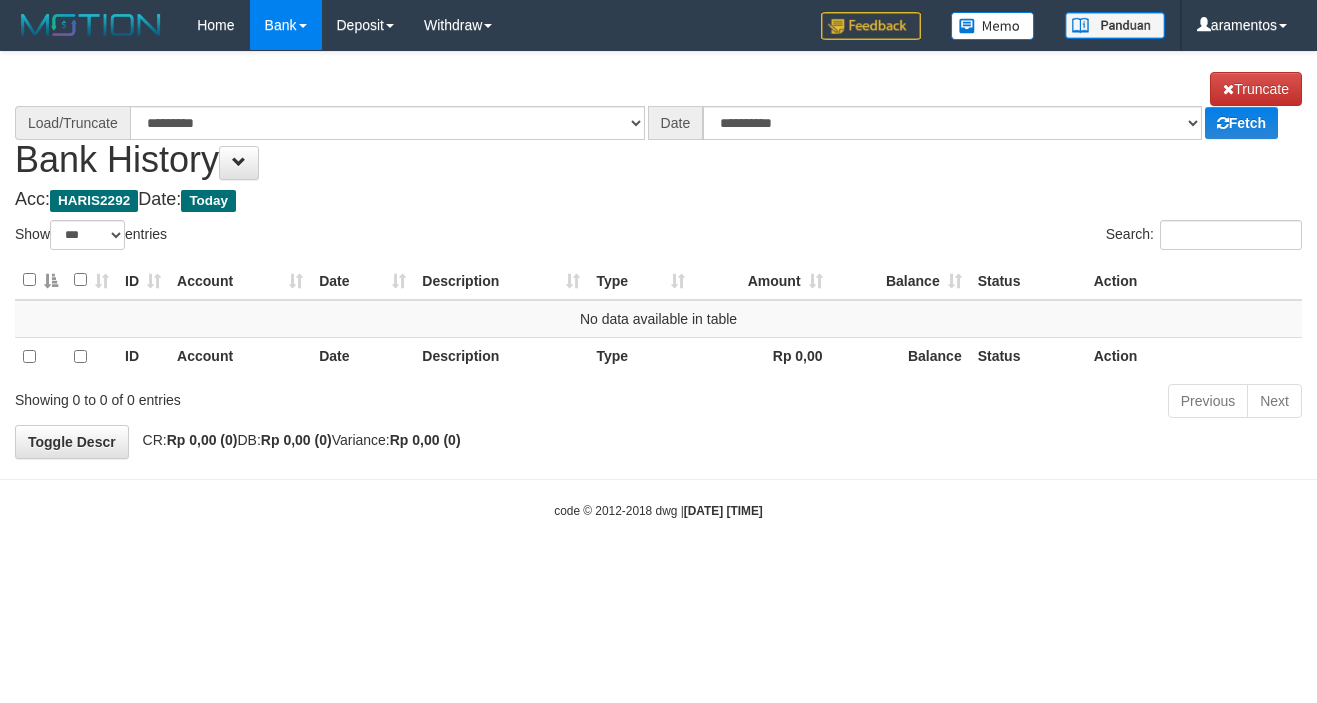 scroll, scrollTop: 0, scrollLeft: 0, axis: both 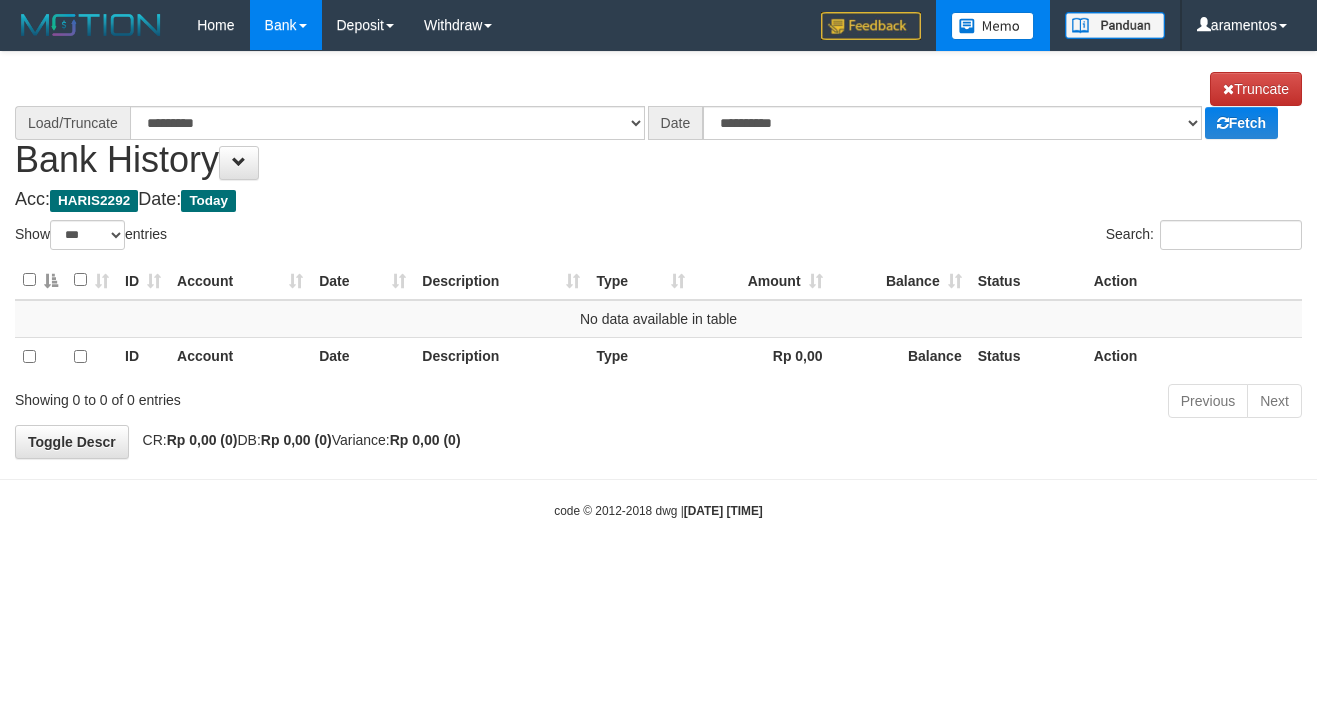 select on "****" 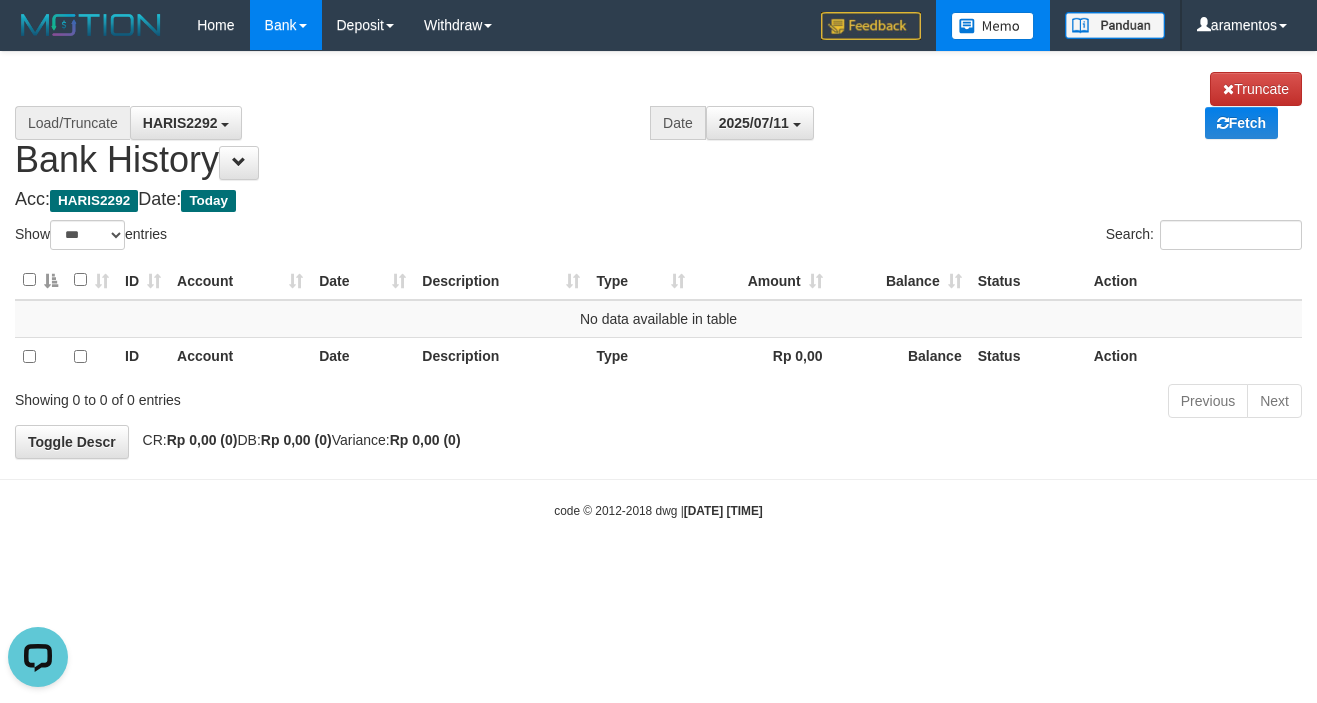 scroll, scrollTop: 0, scrollLeft: 0, axis: both 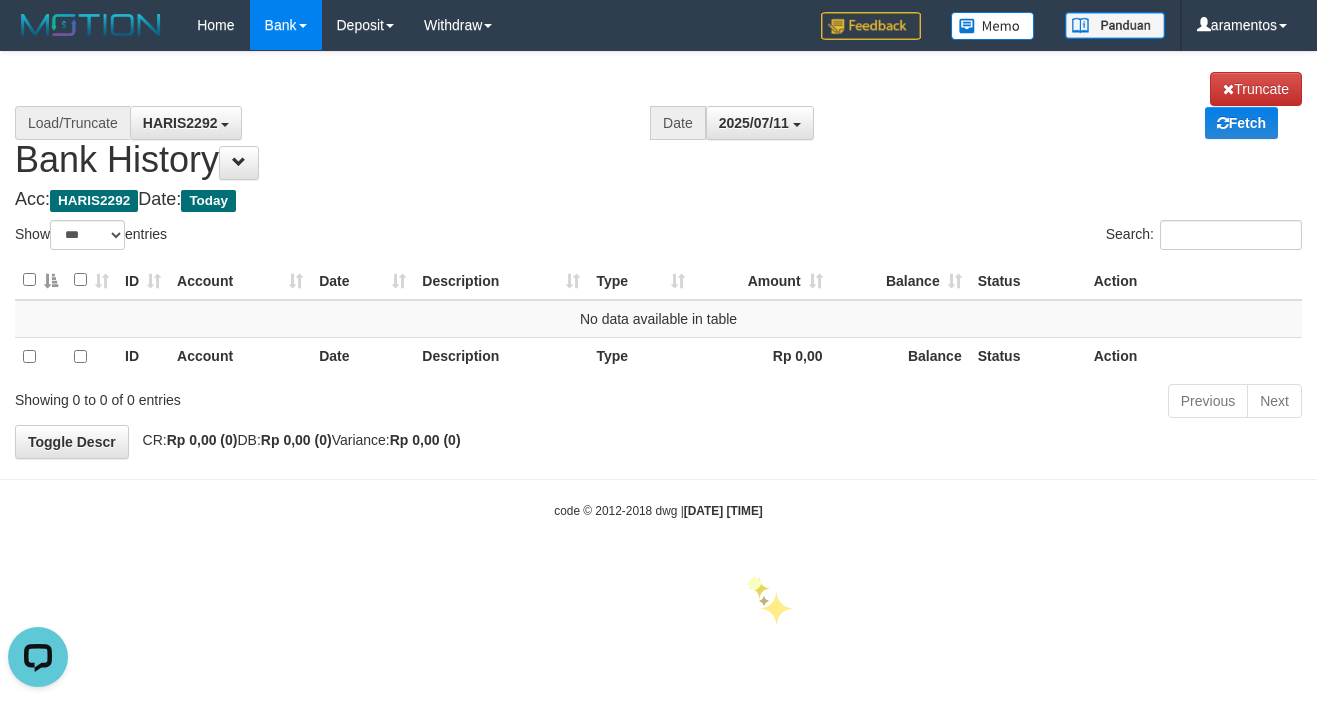 drag, startPoint x: 759, startPoint y: 591, endPoint x: 747, endPoint y: 514, distance: 77.92946 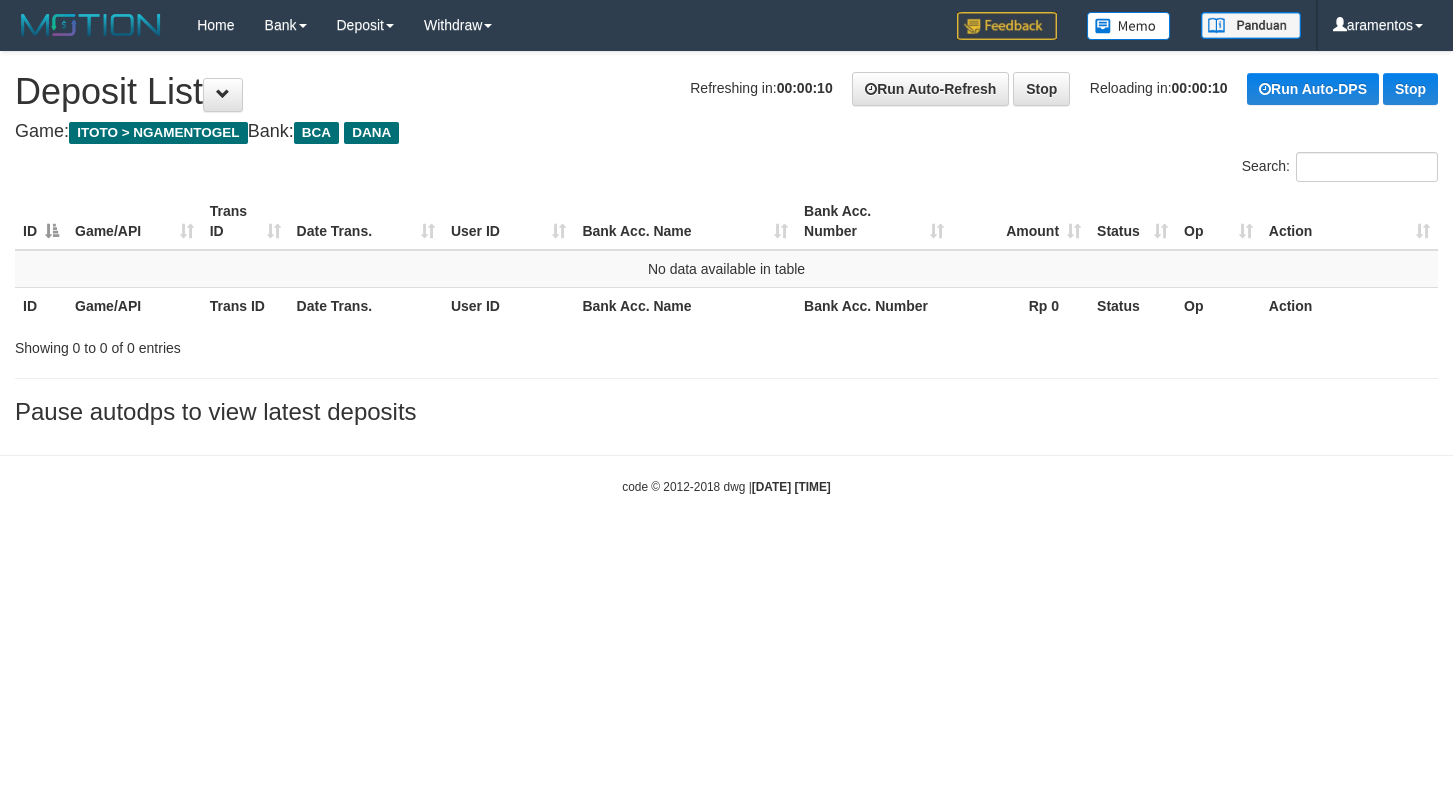 scroll, scrollTop: 0, scrollLeft: 0, axis: both 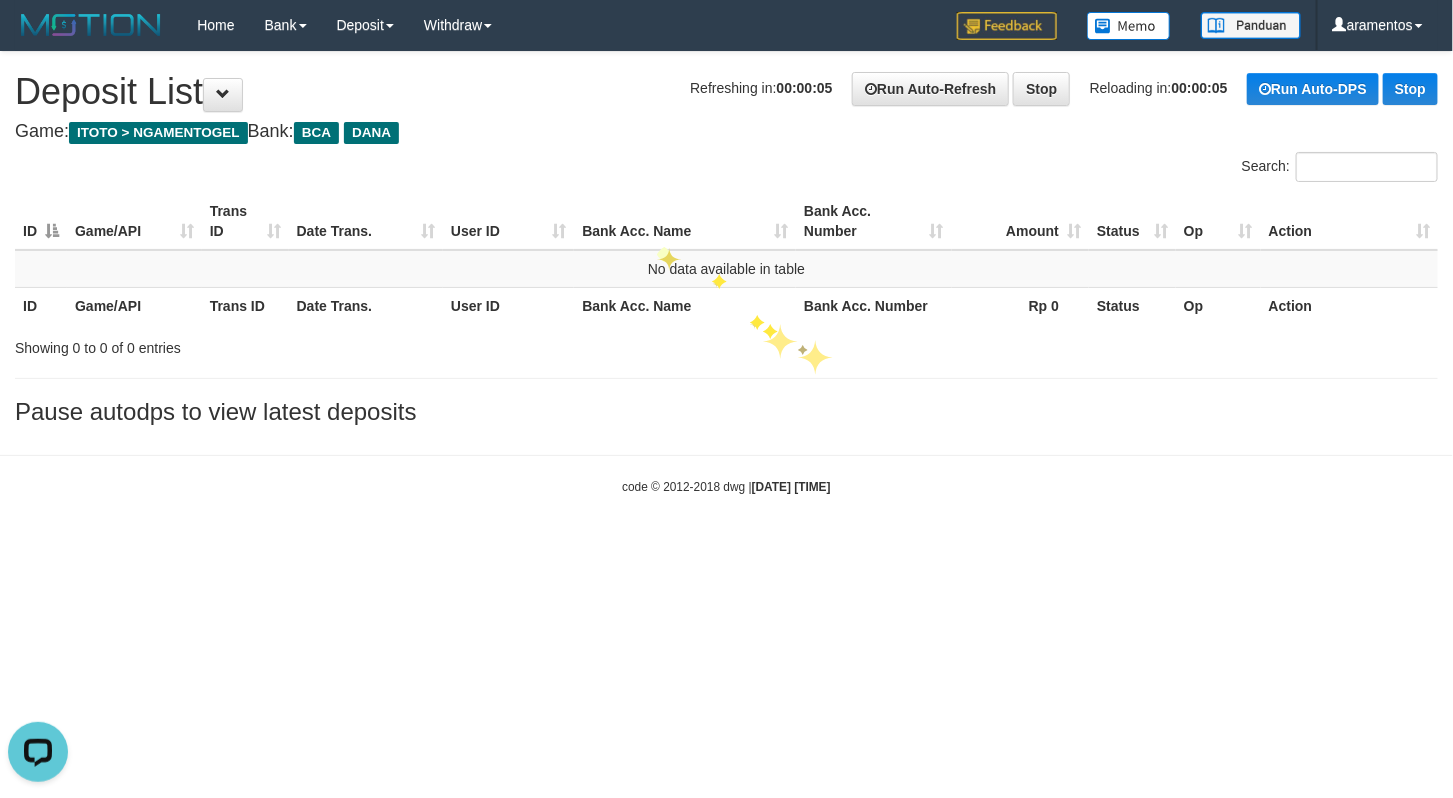 click on "Showing 0 to 0 of 0 entries" at bounding box center (726, 344) 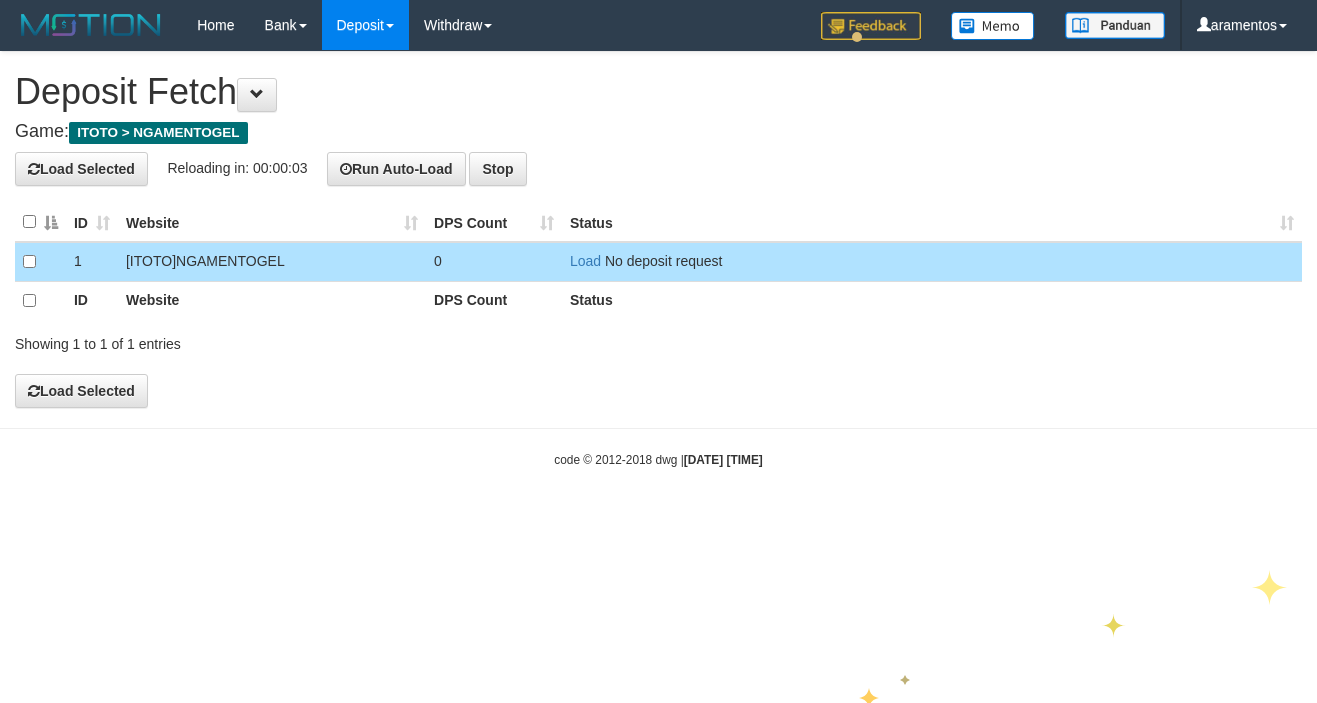 scroll, scrollTop: 0, scrollLeft: 0, axis: both 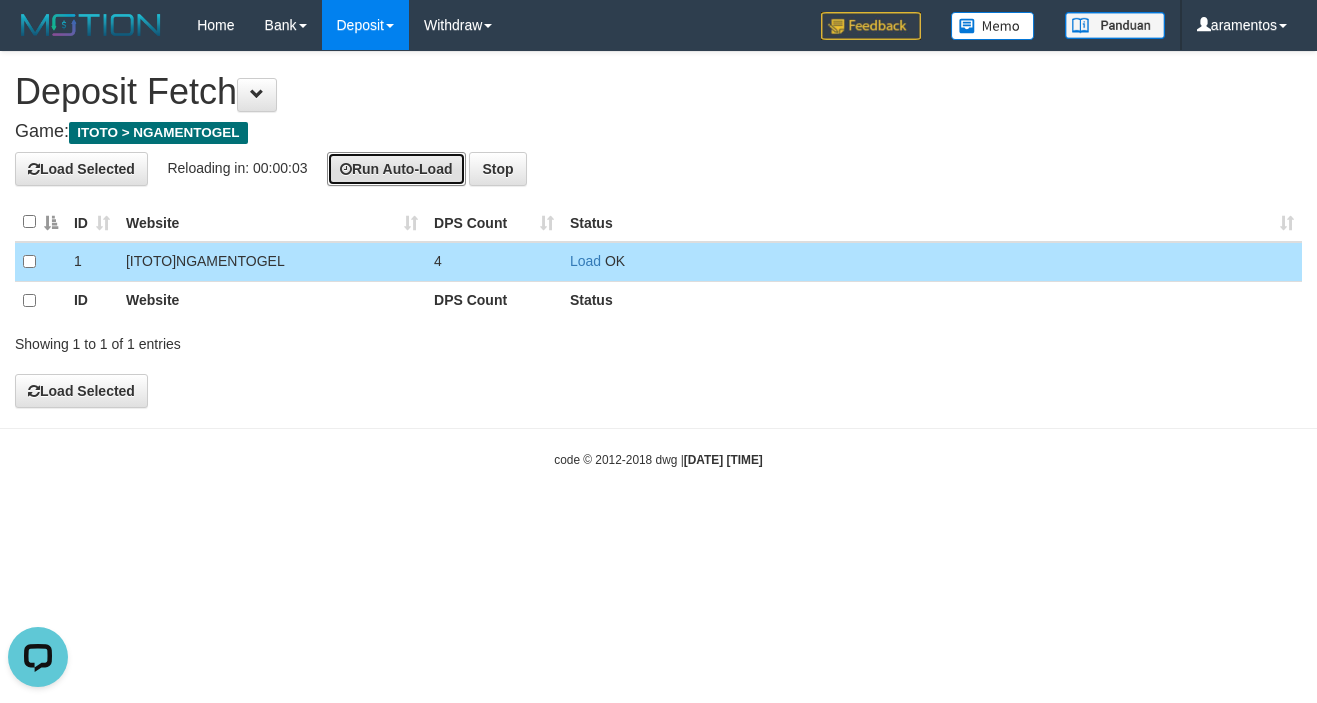 type 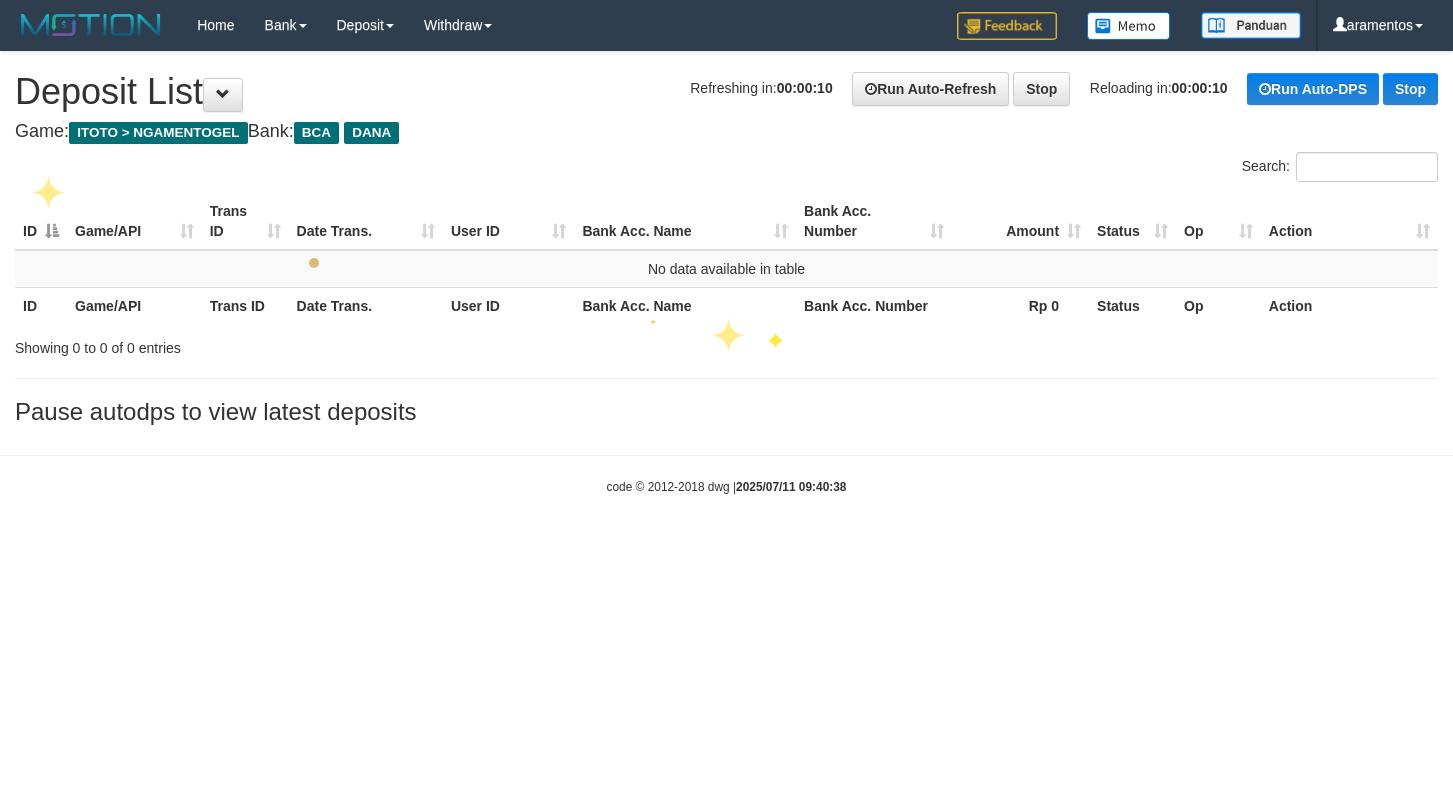 scroll, scrollTop: 0, scrollLeft: 0, axis: both 